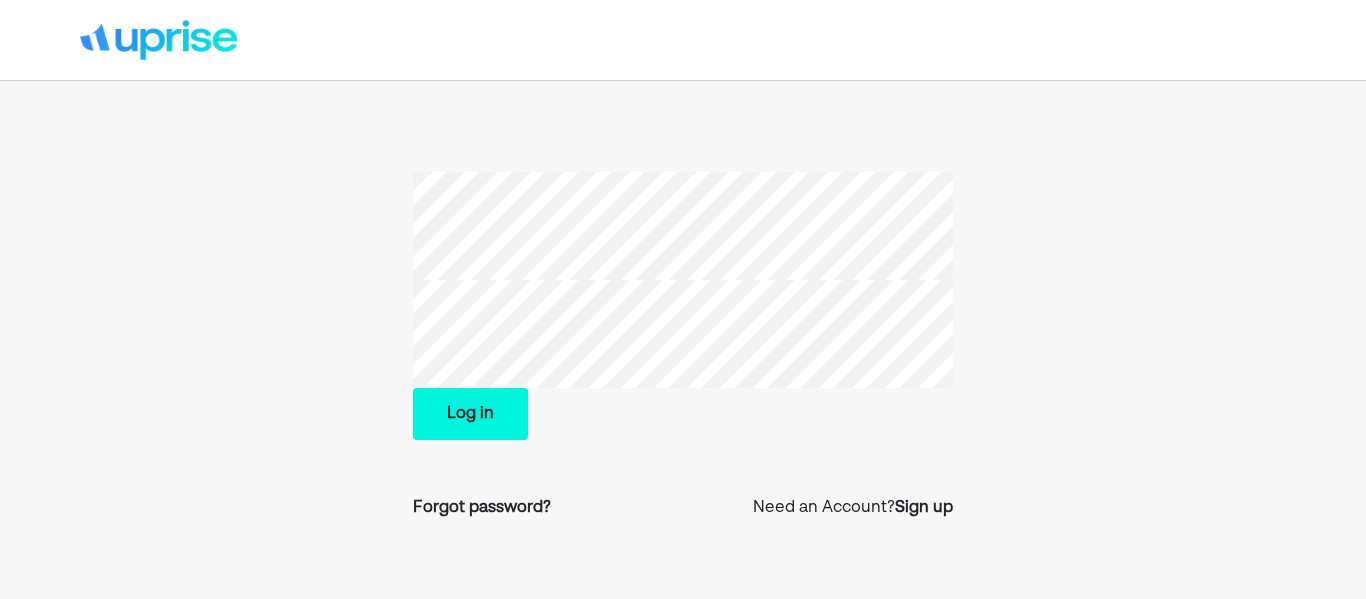 scroll, scrollTop: 0, scrollLeft: 0, axis: both 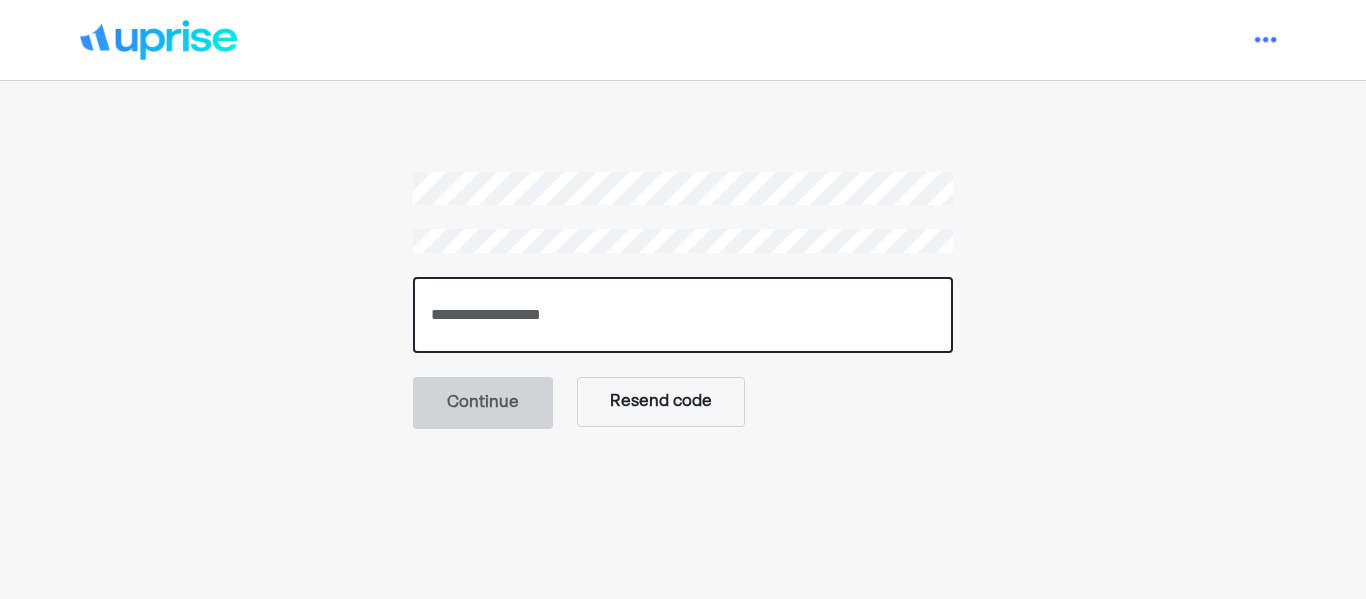 click at bounding box center [683, 315] 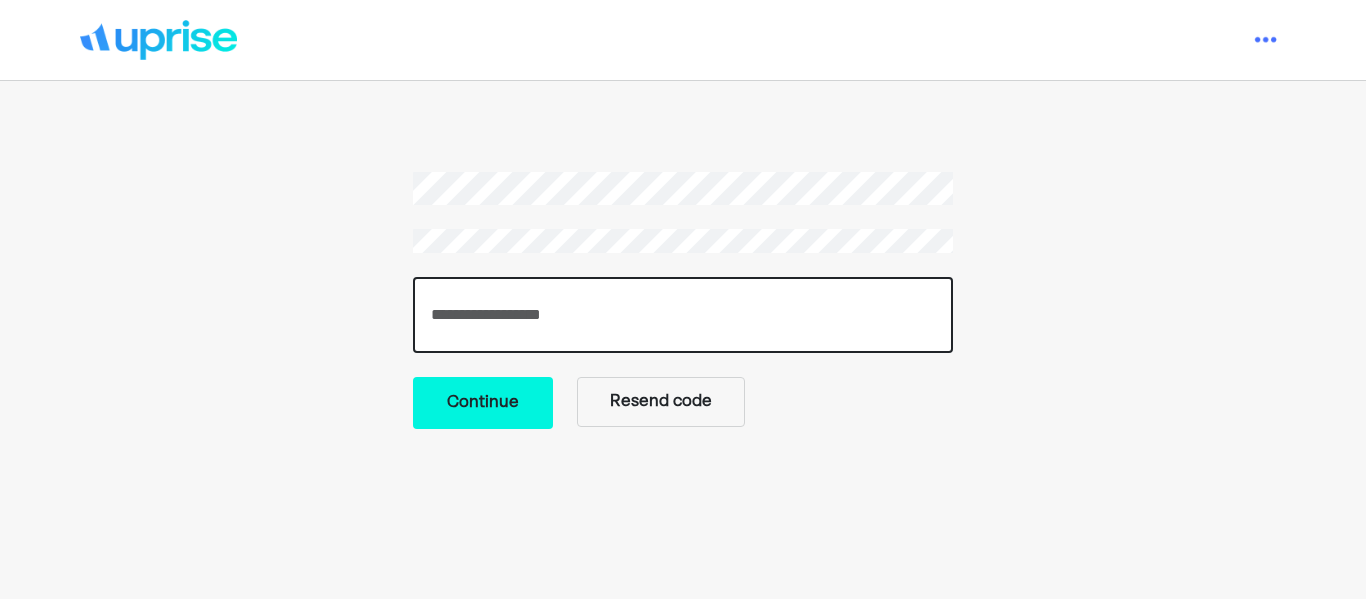 type on "******" 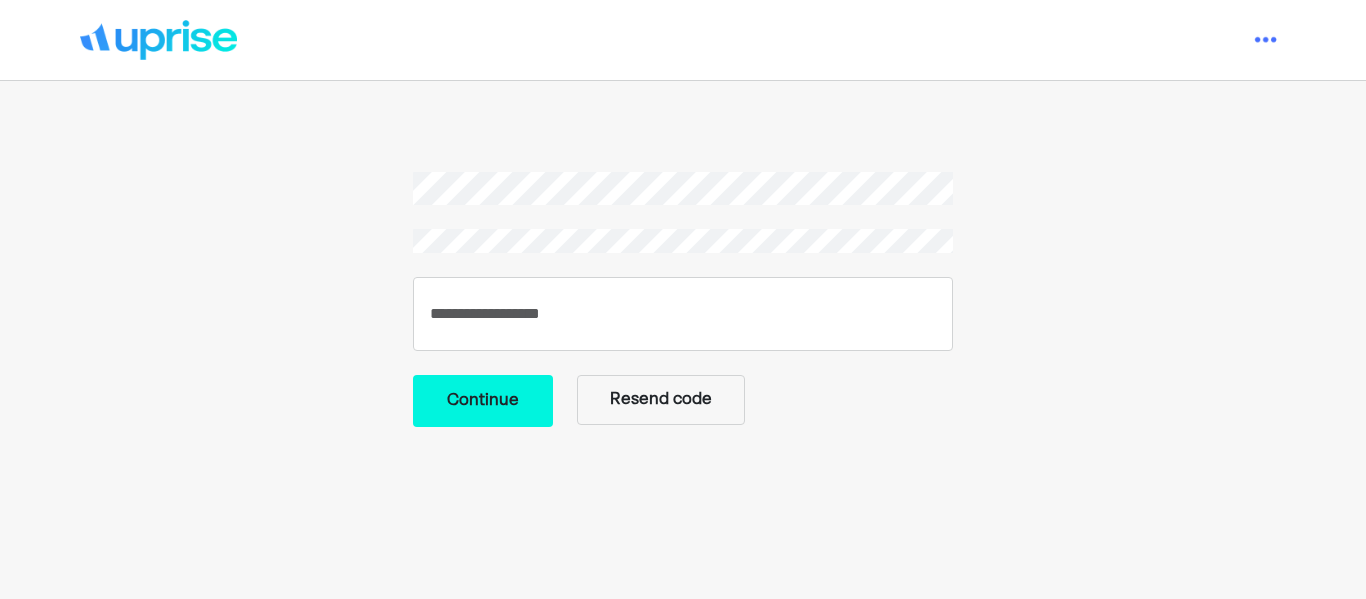 click on "****** Continue Resend code" at bounding box center [683, 300] 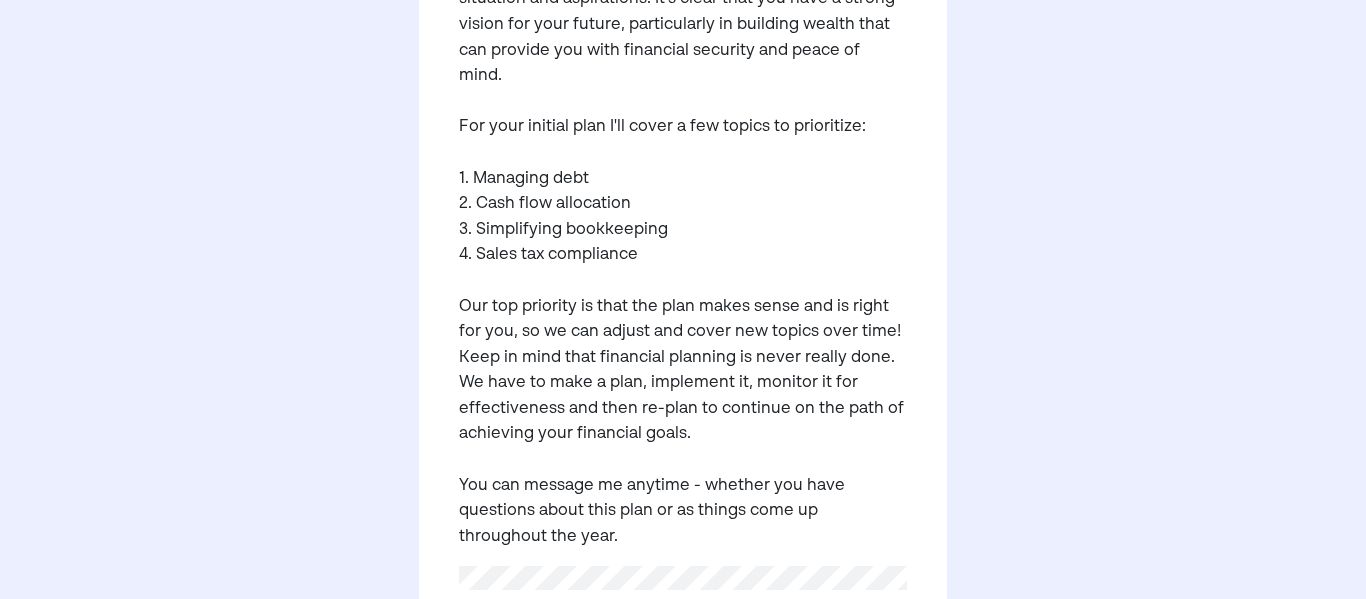 scroll, scrollTop: 412, scrollLeft: 0, axis: vertical 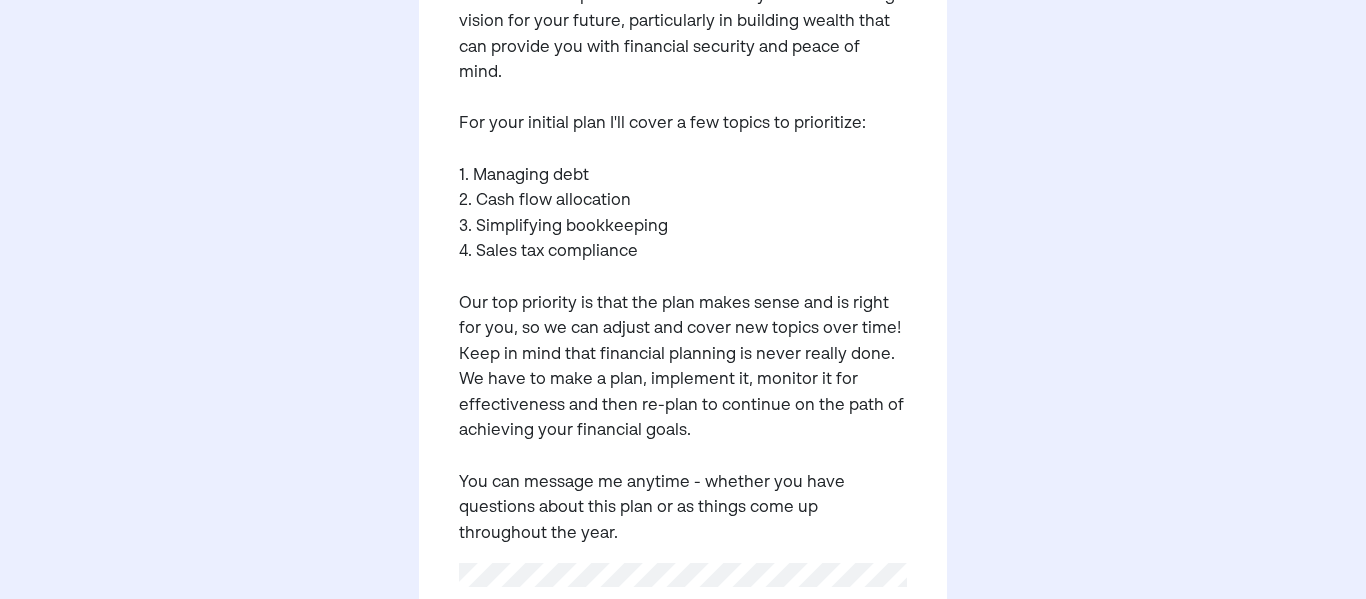 click on "I appreciate your openness in sharing your current situation and aspirations. It’s clear that you have a strong vision for your future, particularly in building wealth that can provide you with financial security and peace of mind.
For your initial plan I'll cover a few topics to prioritize:
1. Managing debt
2. Cash flow allocation
3. Simplifying bookkeeping
4. Sales tax compliance
Our top priority is that the plan makes sense and is right for you, so we can adjust and cover new topics over time! Keep in mind that financial planning is never really done. We have to make a plan, implement it, monitor it for effectiveness and then re-plan to continue on the path of achieving your financial goals.
You can message me anytime - whether you have questions about this plan or as things come up throughout the year." at bounding box center [682, 253] 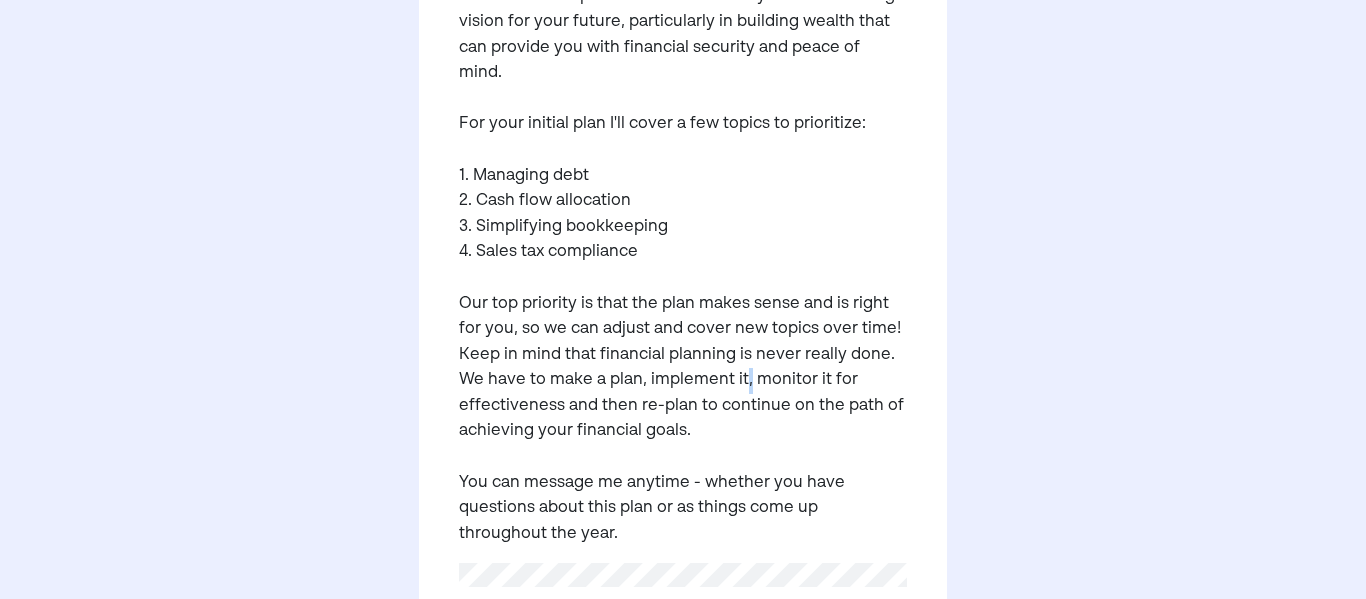 click on "I appreciate your openness in sharing your current situation and aspirations. It’s clear that you have a strong vision for your future, particularly in building wealth that can provide you with financial security and peace of mind.
For your initial plan I'll cover a few topics to prioritize:
1. Managing debt
2. Cash flow allocation
3. Simplifying bookkeeping
4. Sales tax compliance
Our top priority is that the plan makes sense and is right for you, so we can adjust and cover new topics over time! Keep in mind that financial planning is never really done. We have to make a plan, implement it, monitor it for effectiveness and then re-plan to continue on the path of achieving your financial goals.
You can message me anytime - whether you have questions about this plan or as things come up throughout the year." at bounding box center [682, 253] 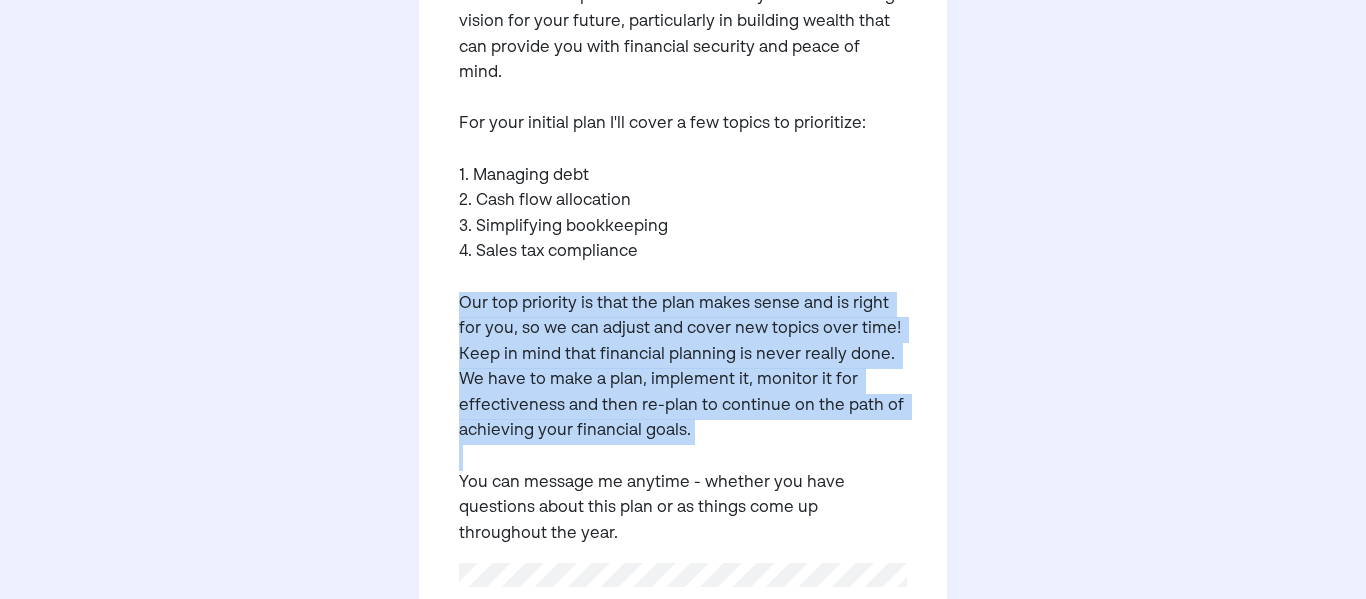 click on "I appreciate your openness in sharing your current situation and aspirations. It’s clear that you have a strong vision for your future, particularly in building wealth that can provide you with financial security and peace of mind.
For your initial plan I'll cover a few topics to prioritize:
1. Managing debt
2. Cash flow allocation
3. Simplifying bookkeeping
4. Sales tax compliance
Our top priority is that the plan makes sense and is right for you, so we can adjust and cover new topics over time! Keep in mind that financial planning is never really done. We have to make a plan, implement it, monitor it for effectiveness and then re-plan to continue on the path of achieving your financial goals.
You can message me anytime - whether you have questions about this plan or as things come up throughout the year." at bounding box center [682, 253] 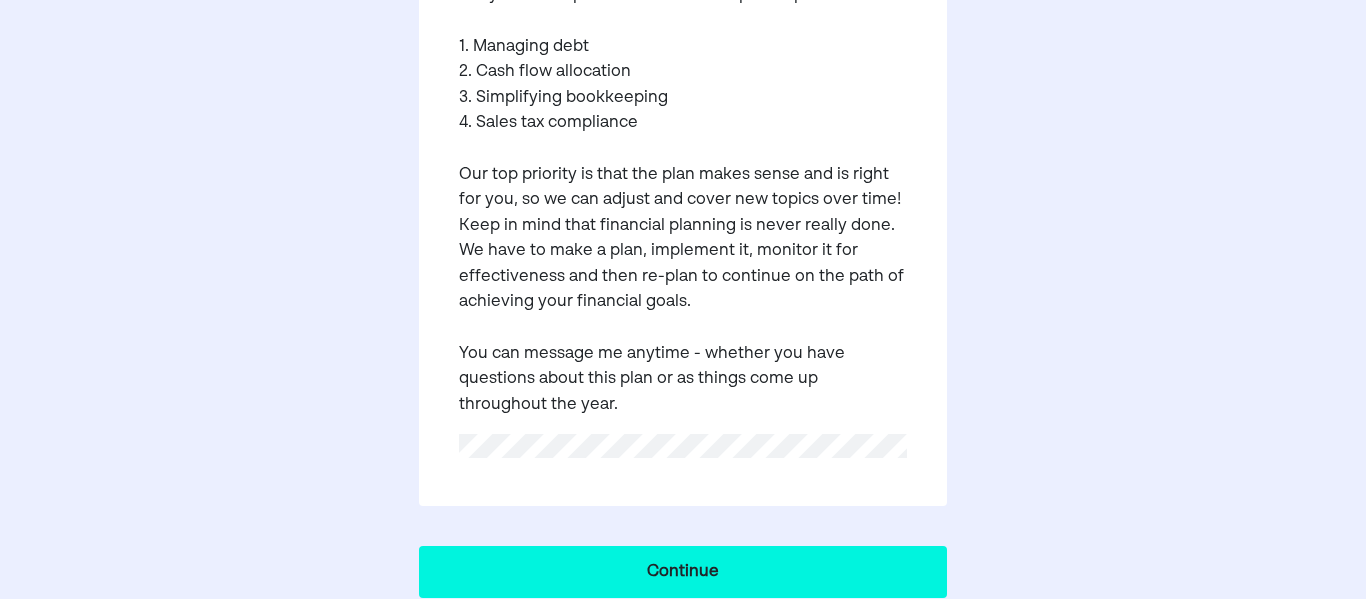 scroll, scrollTop: 543, scrollLeft: 0, axis: vertical 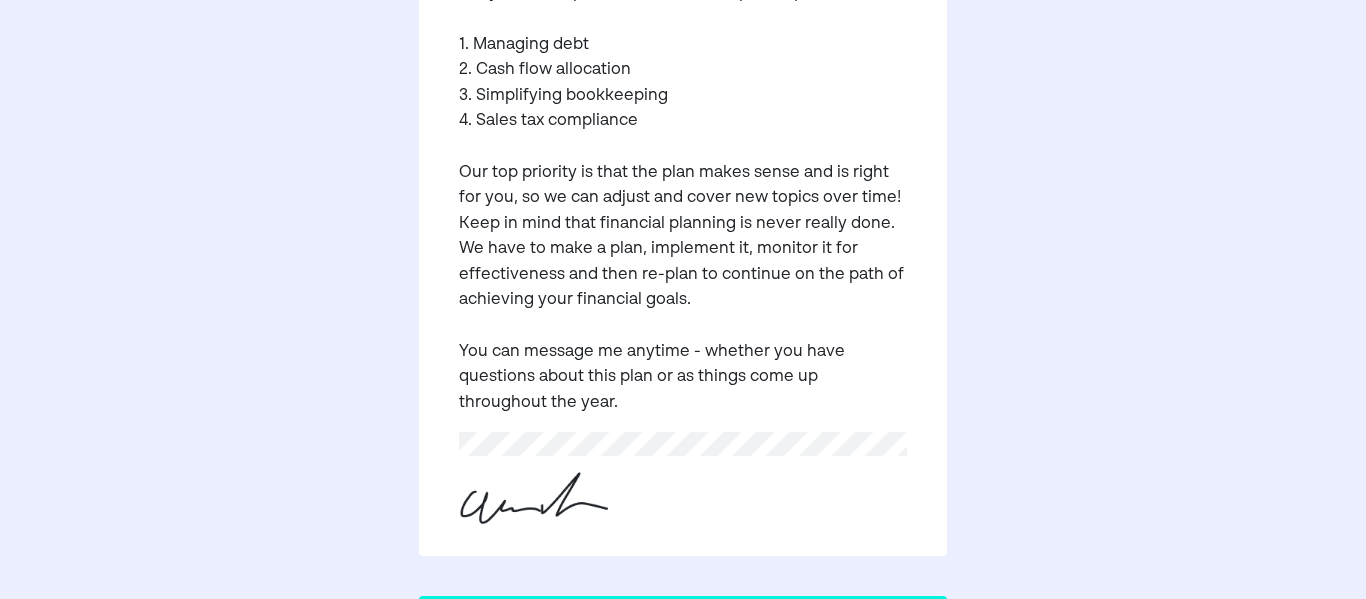 click on "I appreciate your openness in sharing your current situation and aspirations. It’s clear that you have a strong vision for your future, particularly in building wealth that can provide you with financial security and peace of mind.
For your initial plan I'll cover a few topics to prioritize:
1. Managing debt
2. Cash flow allocation
3. Simplifying bookkeeping
4. Sales tax compliance
Our top priority is that the plan makes sense and is right for you, so we can adjust and cover new topics over time! Keep in mind that financial planning is never really done. We have to make a plan, implement it, monitor it for effectiveness and then re-plan to continue on the path of achieving your financial goals.
You can message me anytime - whether you have questions about this plan or as things come up throughout the year." at bounding box center (682, 122) 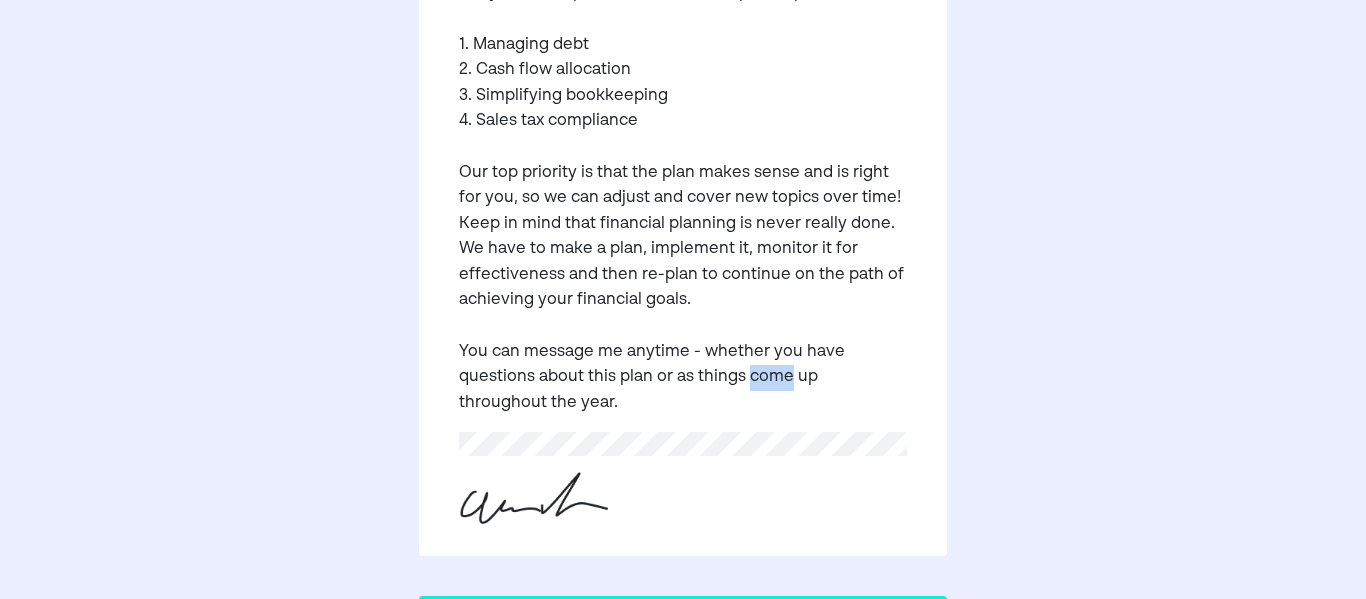 click on "I appreciate your openness in sharing your current situation and aspirations. It’s clear that you have a strong vision for your future, particularly in building wealth that can provide you with financial security and peace of mind.
For your initial plan I'll cover a few topics to prioritize:
1. Managing debt
2. Cash flow allocation
3. Simplifying bookkeeping
4. Sales tax compliance
Our top priority is that the plan makes sense and is right for you, so we can adjust and cover new topics over time! Keep in mind that financial planning is never really done. We have to make a plan, implement it, monitor it for effectiveness and then re-plan to continue on the path of achieving your financial goals.
You can message me anytime - whether you have questions about this plan or as things come up throughout the year." at bounding box center (682, 122) 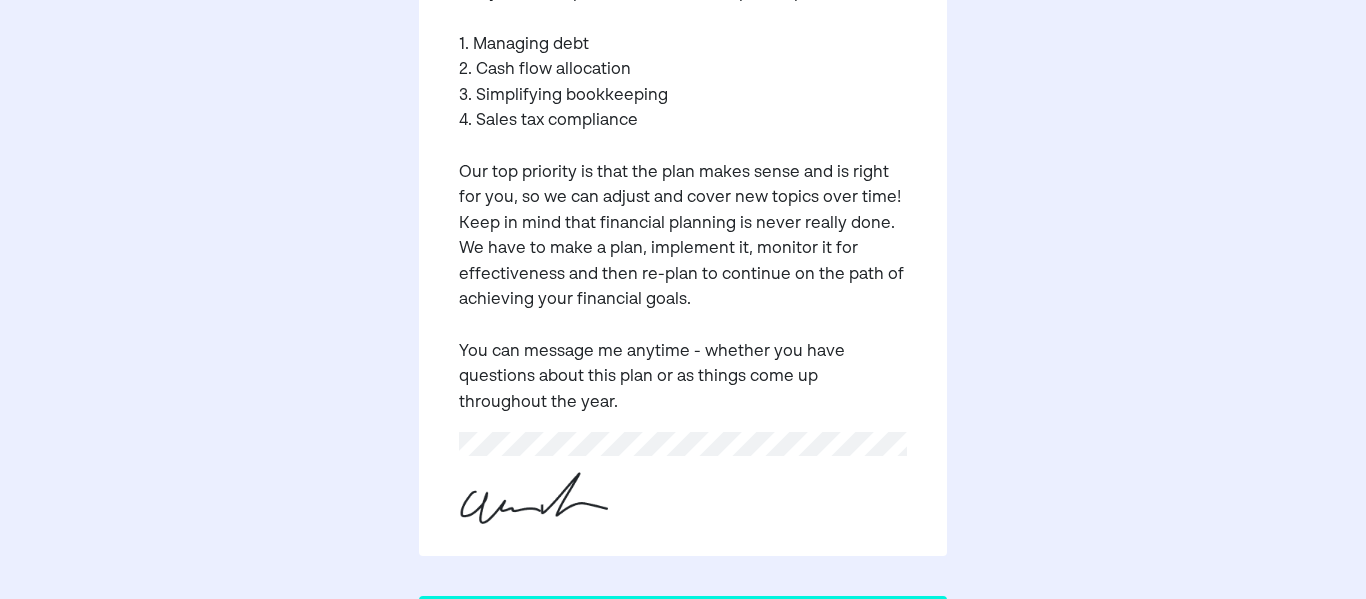 scroll, scrollTop: 590, scrollLeft: 0, axis: vertical 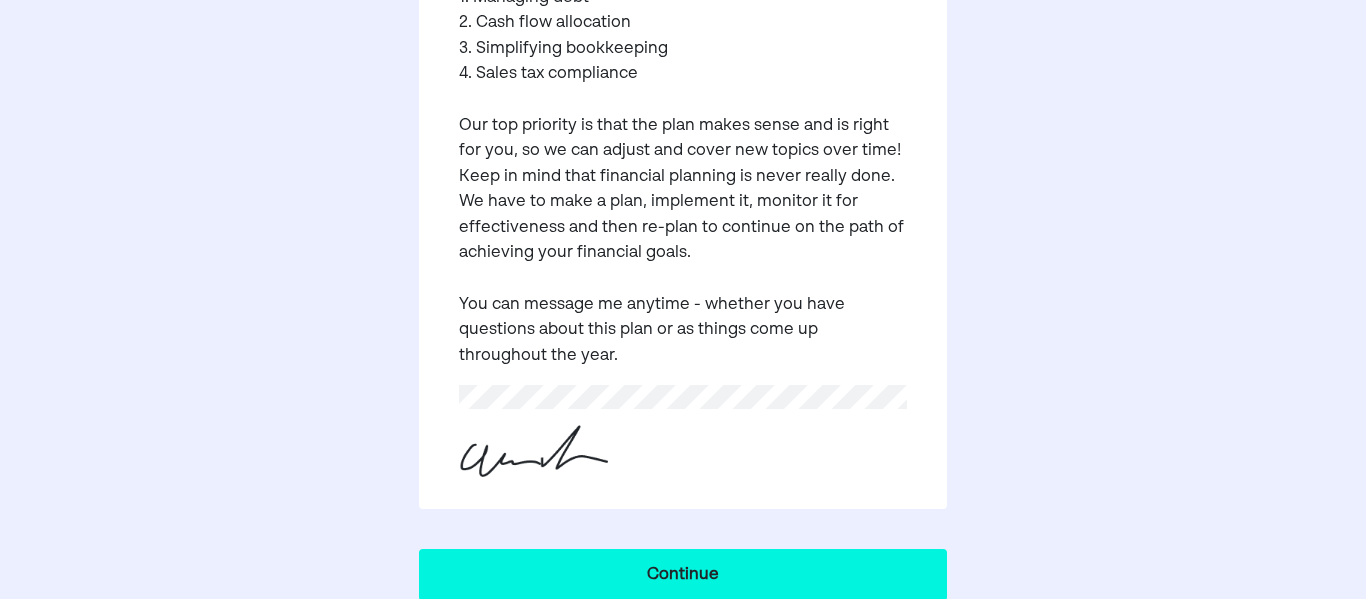 click on "Continue" at bounding box center (682, 575) 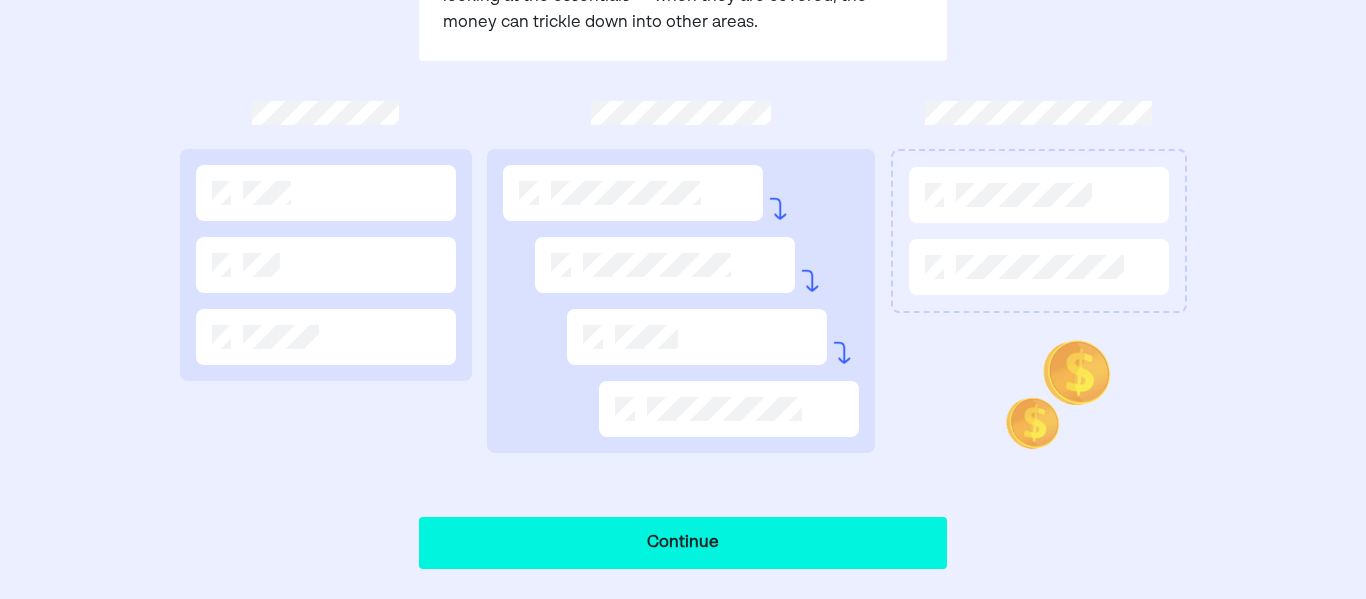 scroll, scrollTop: 406, scrollLeft: 0, axis: vertical 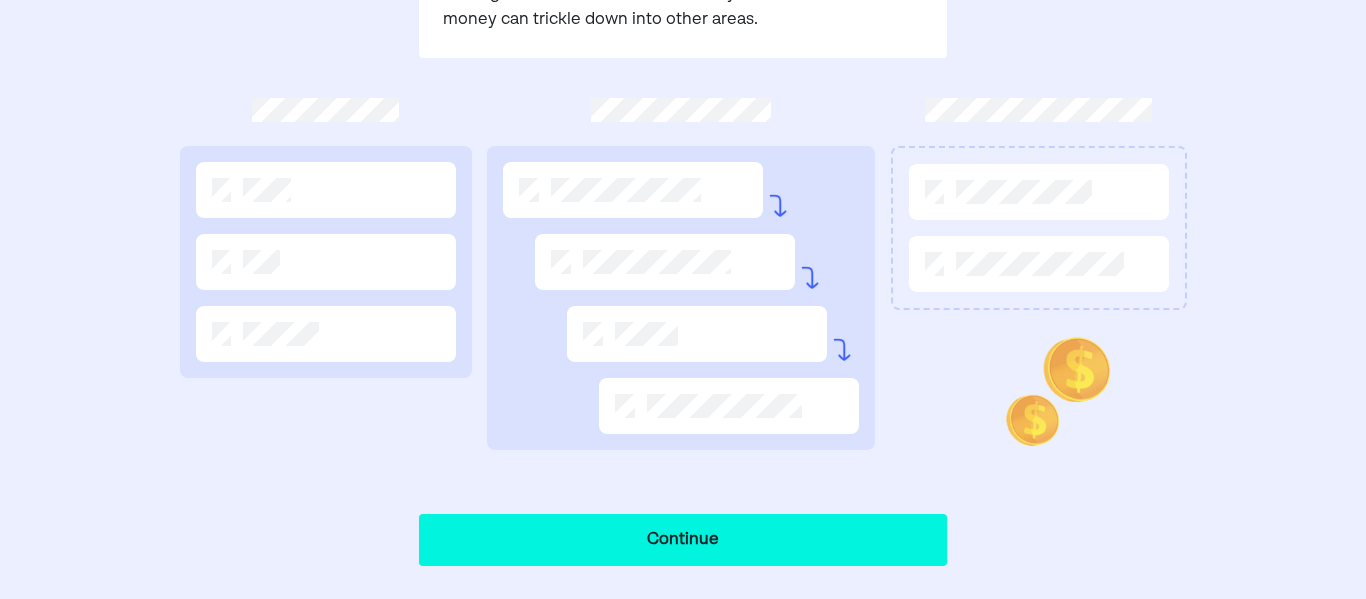 click on "Continue" at bounding box center (682, 540) 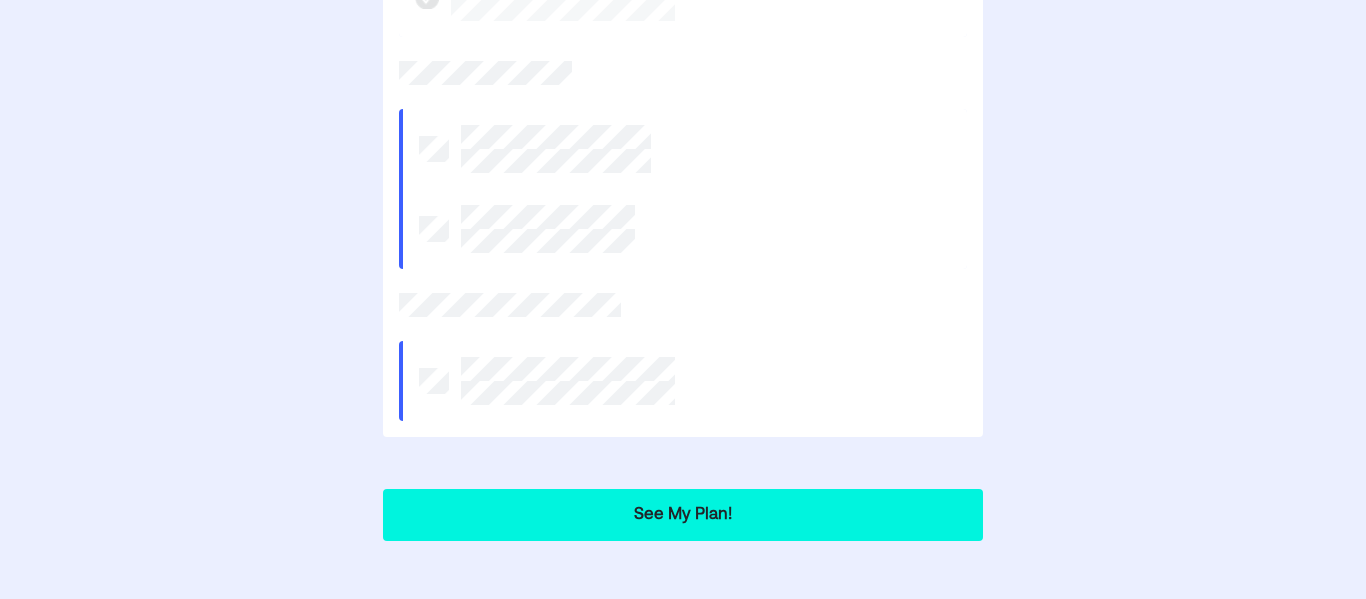 scroll, scrollTop: 695, scrollLeft: 0, axis: vertical 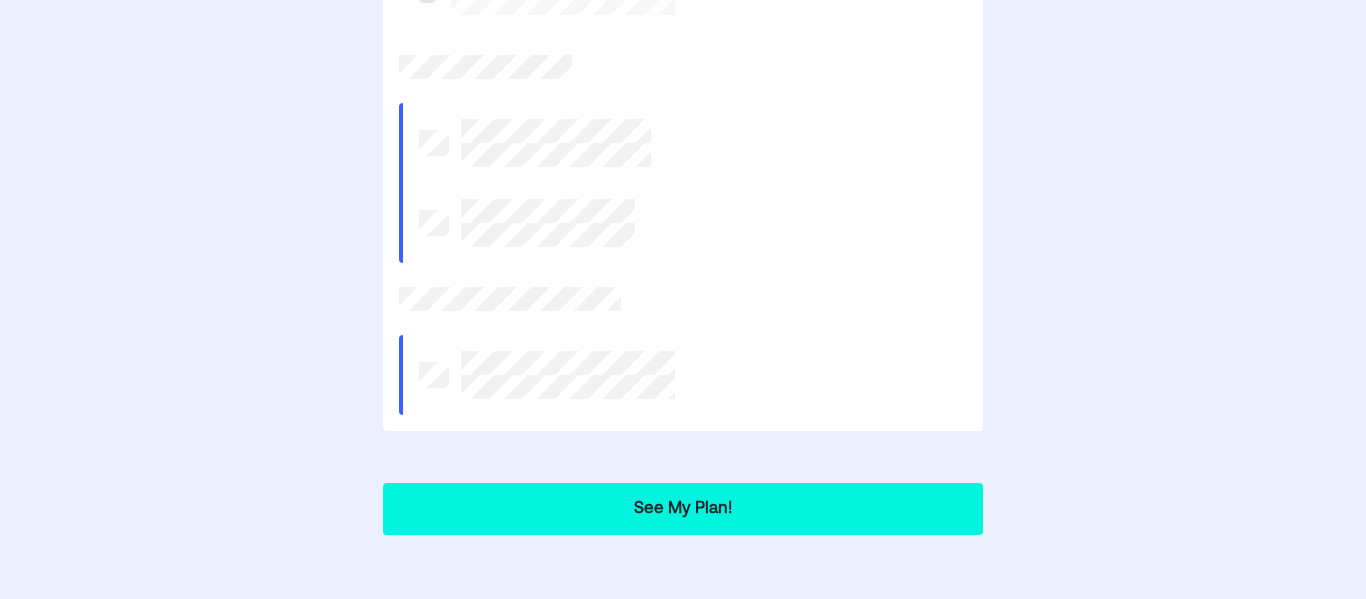 click on "See My Plan!" at bounding box center (683, 509) 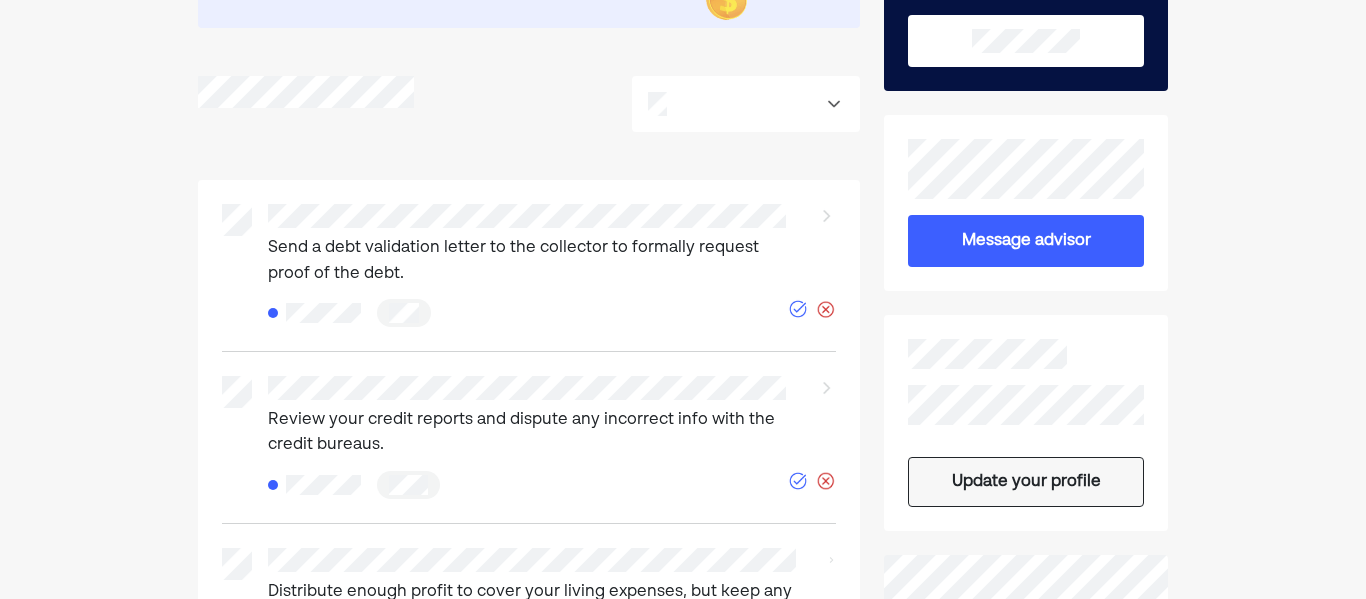 scroll, scrollTop: 251, scrollLeft: 0, axis: vertical 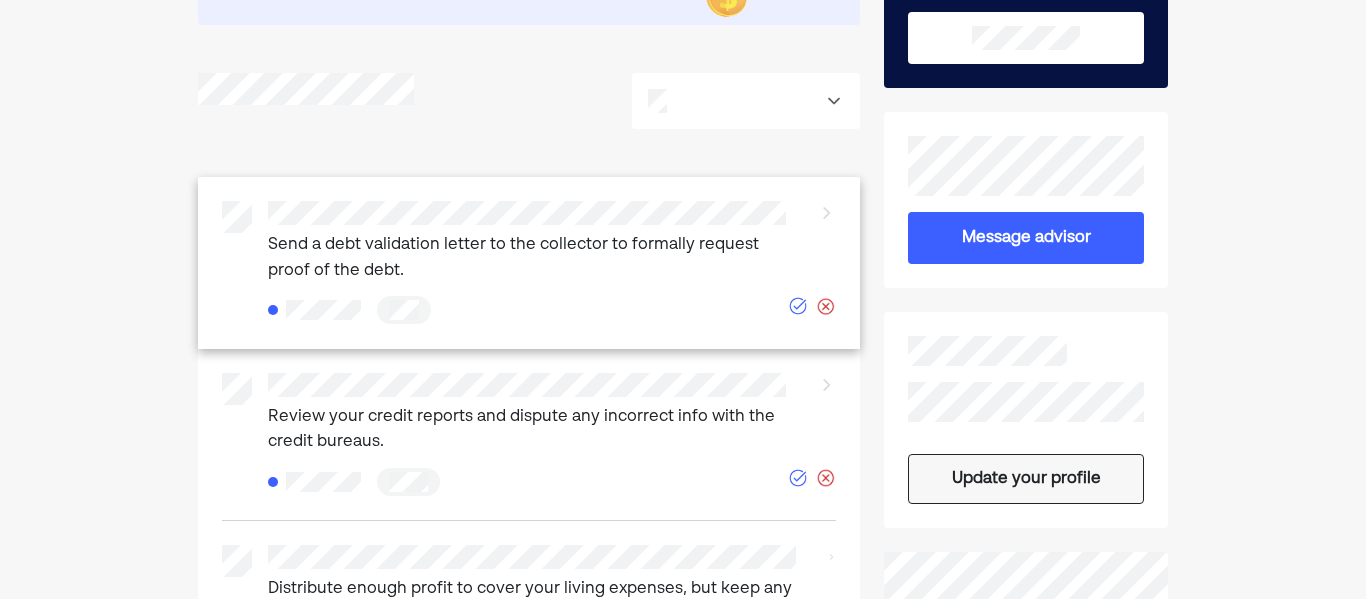 click on "Send a debt validation letter to the collector to formally request proof of the debt." at bounding box center (534, 258) 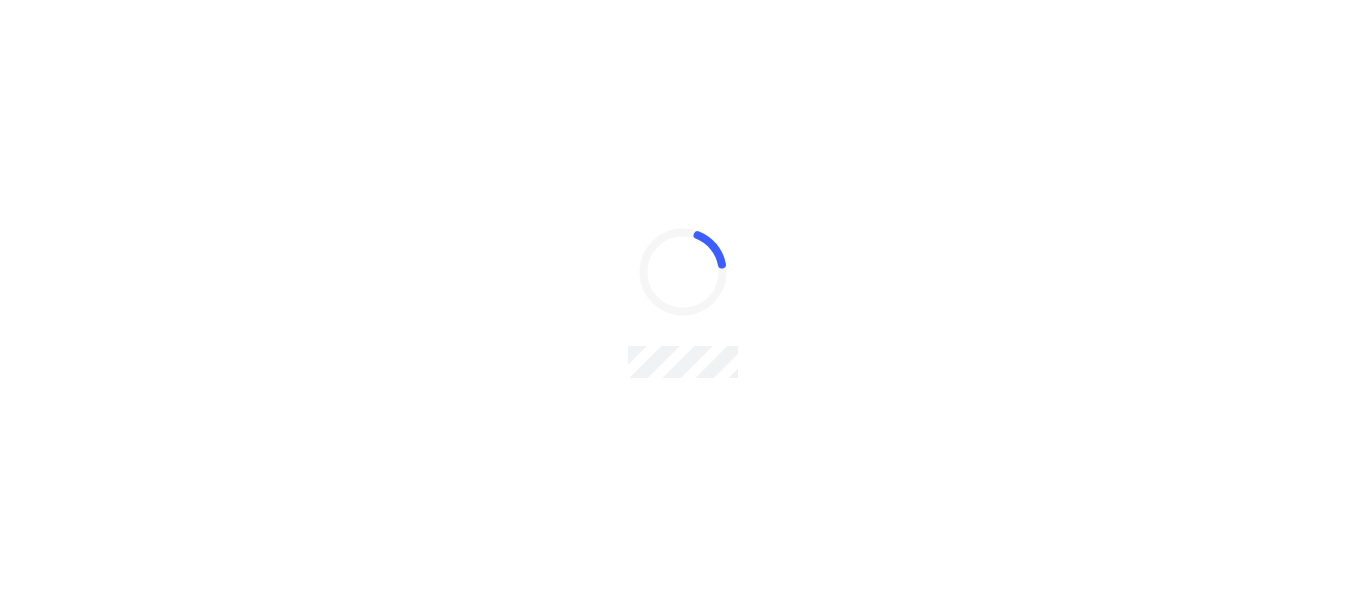 scroll, scrollTop: 0, scrollLeft: 0, axis: both 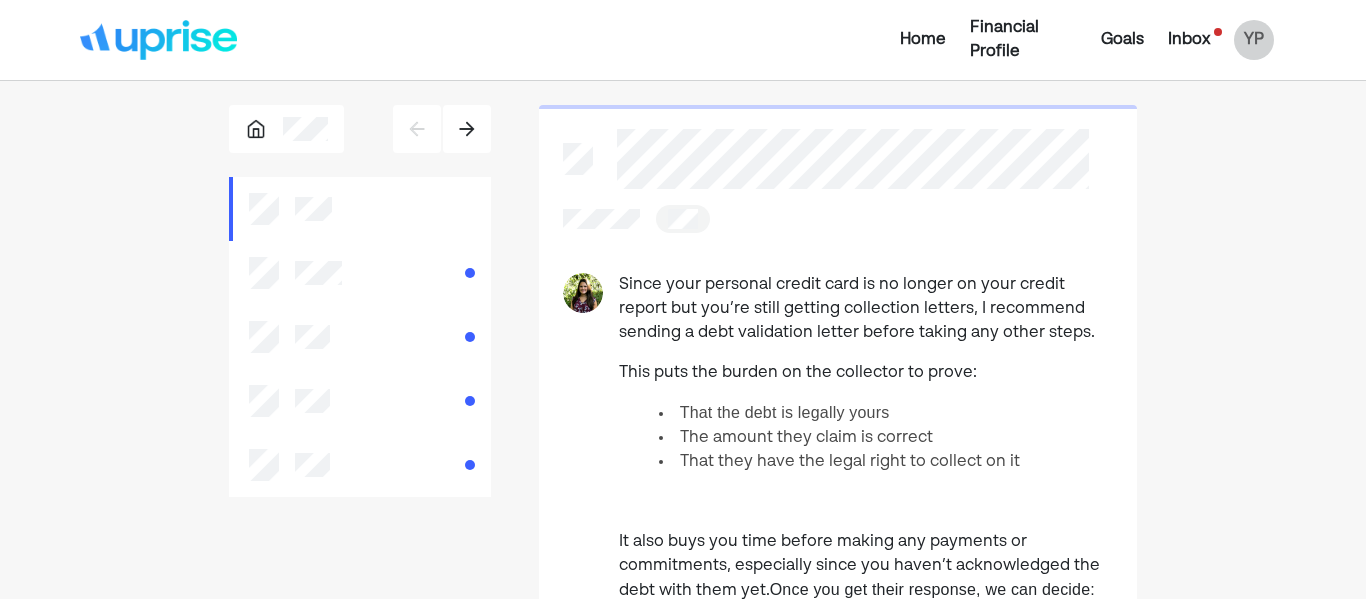 click on "Since your personal credit card is no longer on your credit report but you’re still getting collection letters, I recommend sending a debt validation letter before taking any other steps." at bounding box center (866, 309) 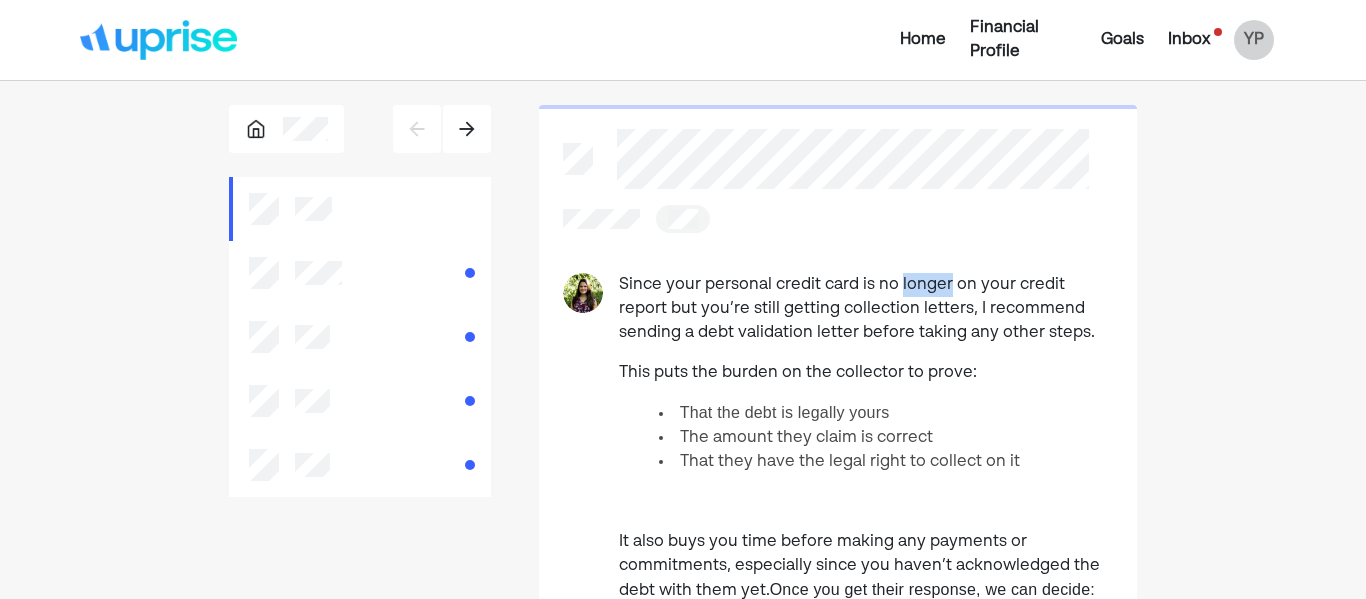click on "Since your personal credit card is no longer on your credit report but you’re still getting collection letters, I recommend sending a debt validation letter before taking any other steps." at bounding box center [866, 309] 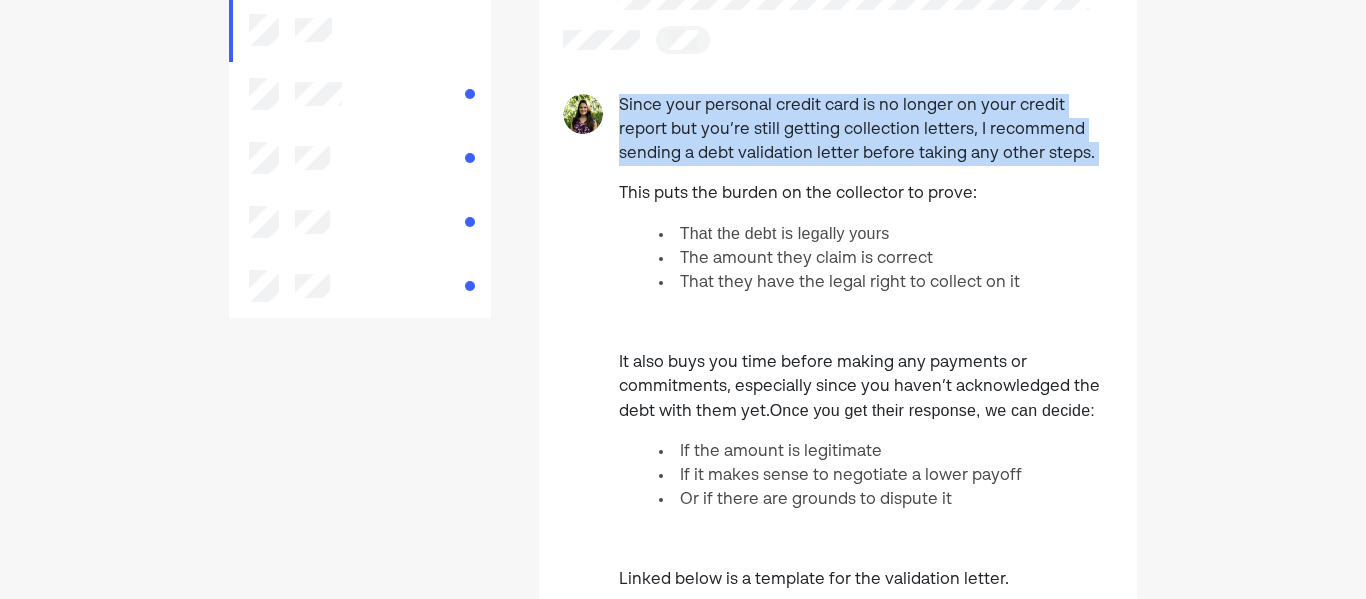 scroll, scrollTop: 182, scrollLeft: 0, axis: vertical 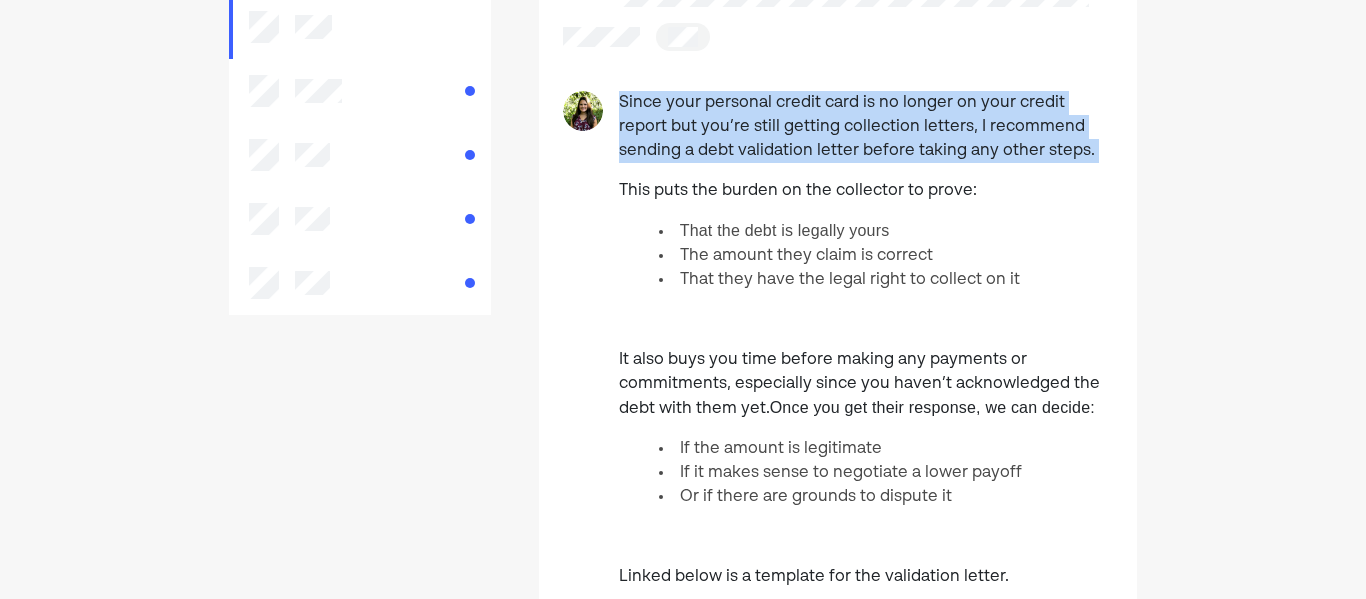 click on "That they have the legal right to collect on it" at bounding box center (886, 280) 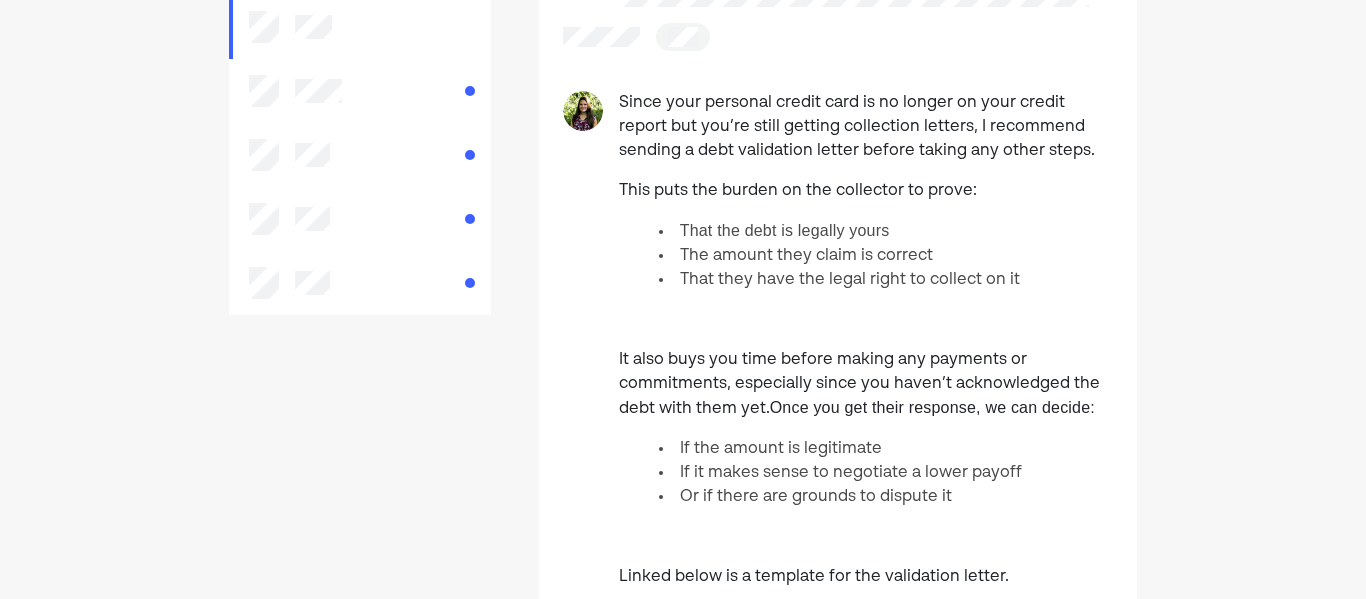 click on "That they have the legal right to collect on it" at bounding box center [886, 280] 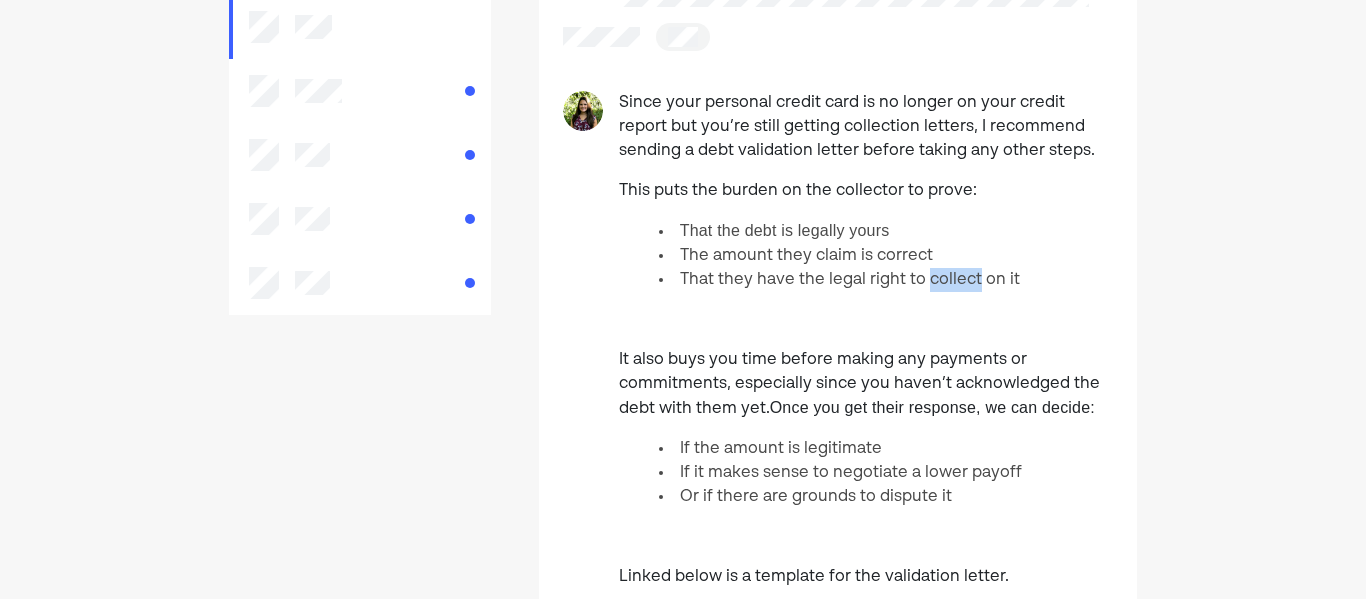 click on "That they have the legal right to collect on it" at bounding box center [886, 280] 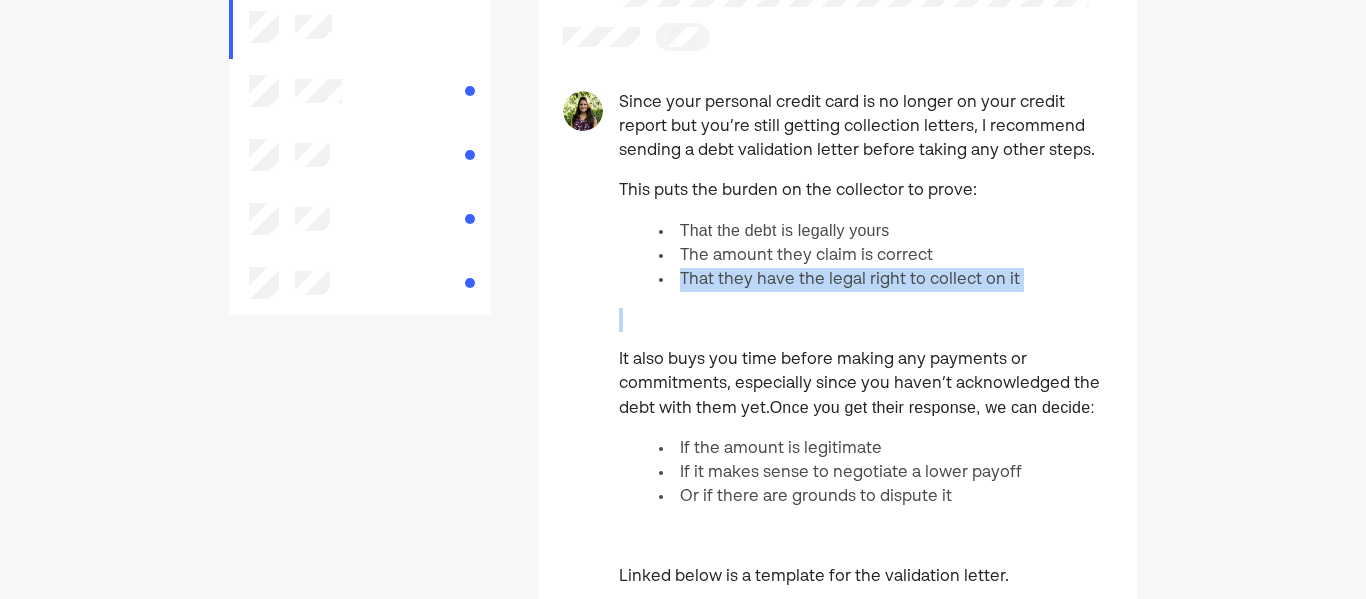 click at bounding box center [866, 320] 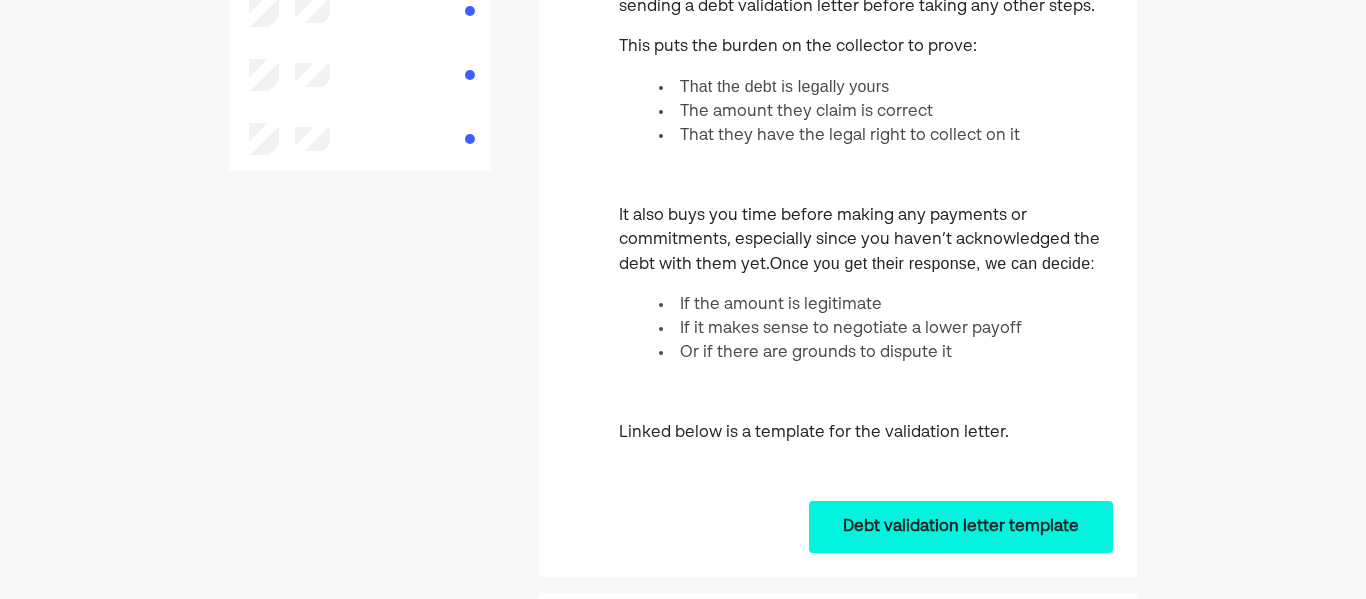 scroll, scrollTop: 328, scrollLeft: 0, axis: vertical 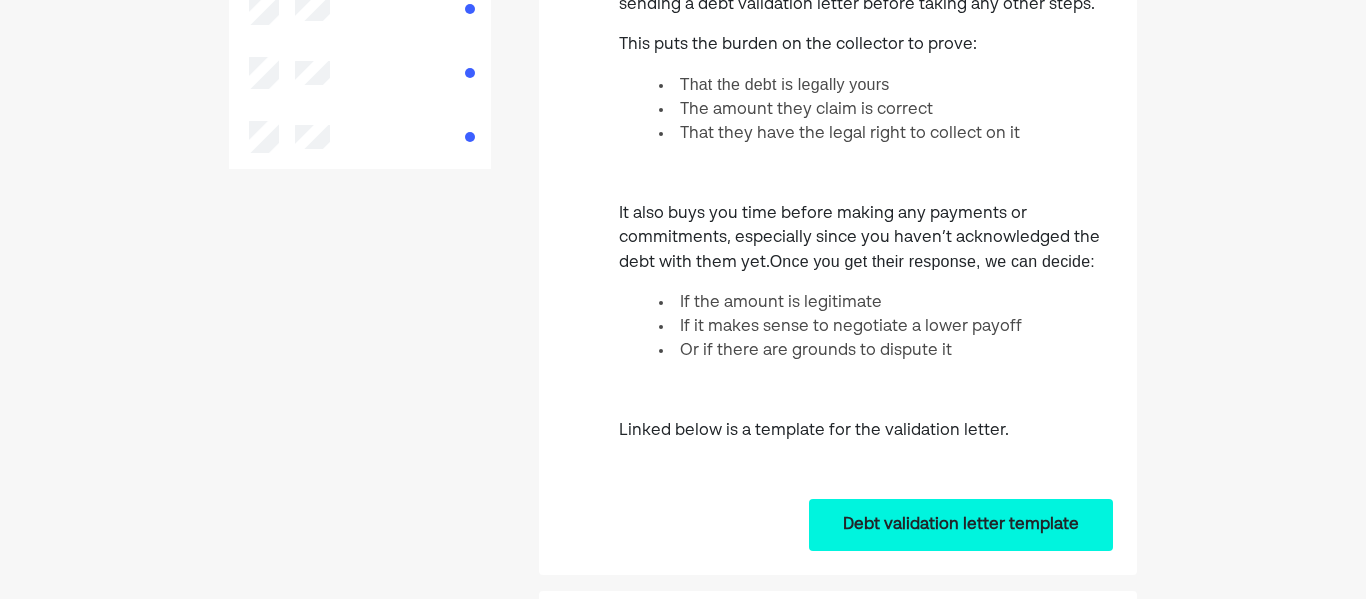 click on "If the amount is legitimate" at bounding box center (886, 303) 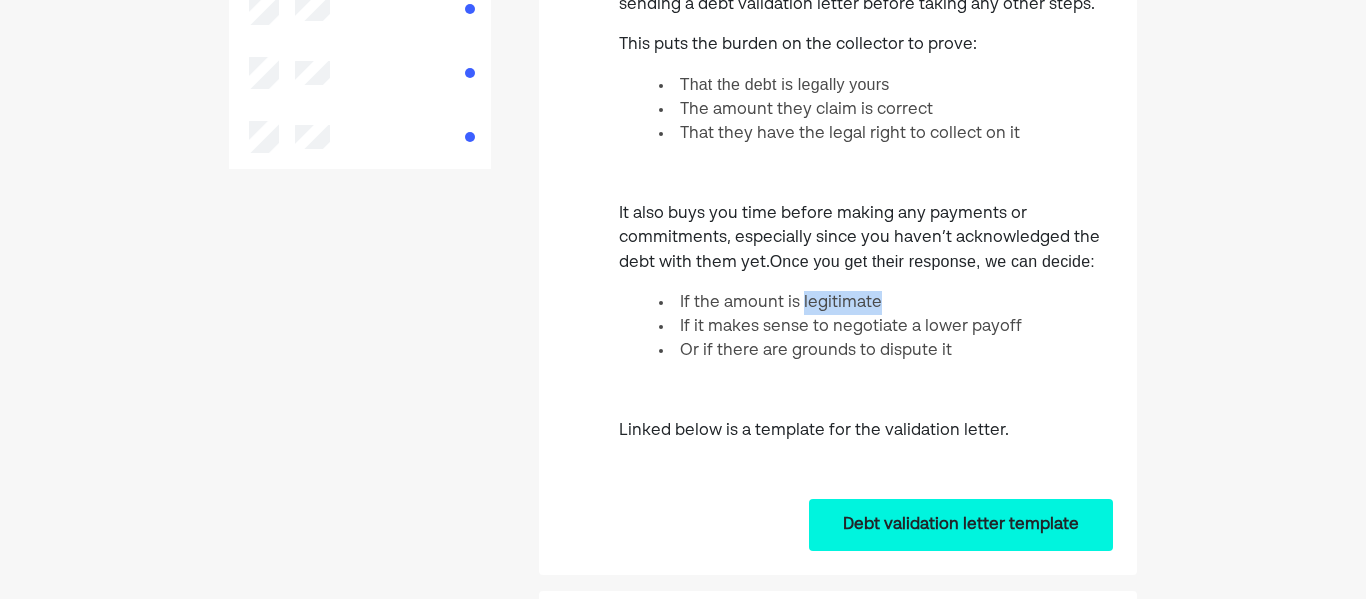 click on "If the amount is legitimate" at bounding box center (886, 303) 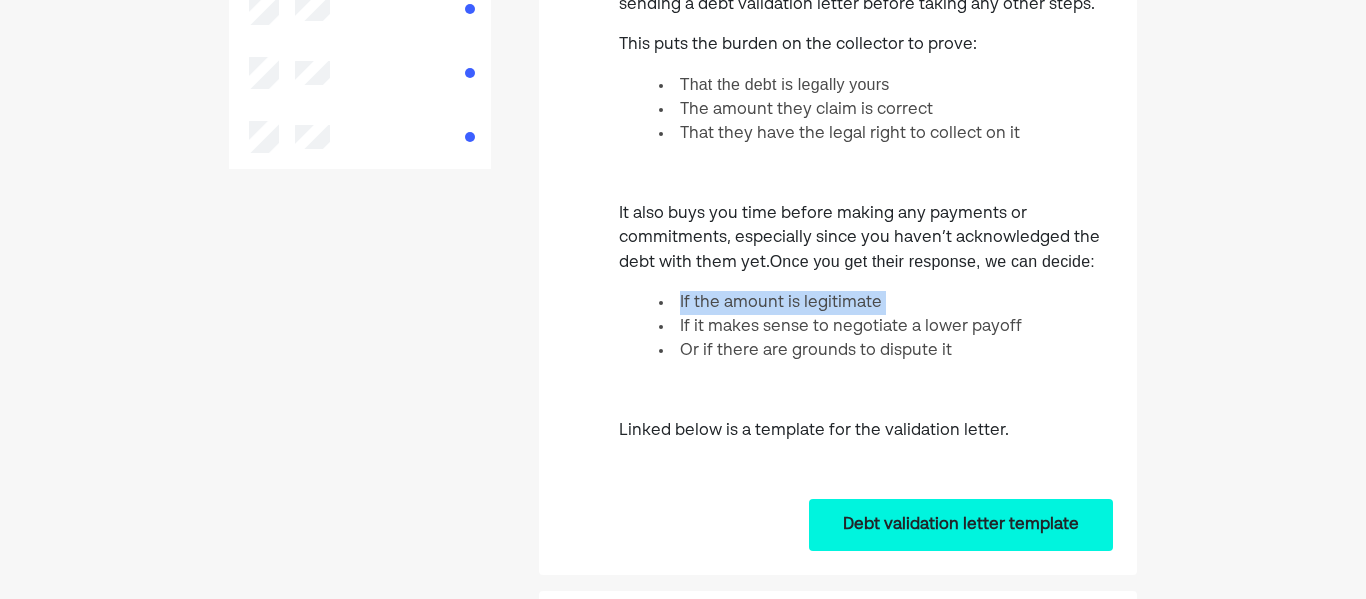 click on "If it makes sense to negotiate a lower payoff" at bounding box center (886, 327) 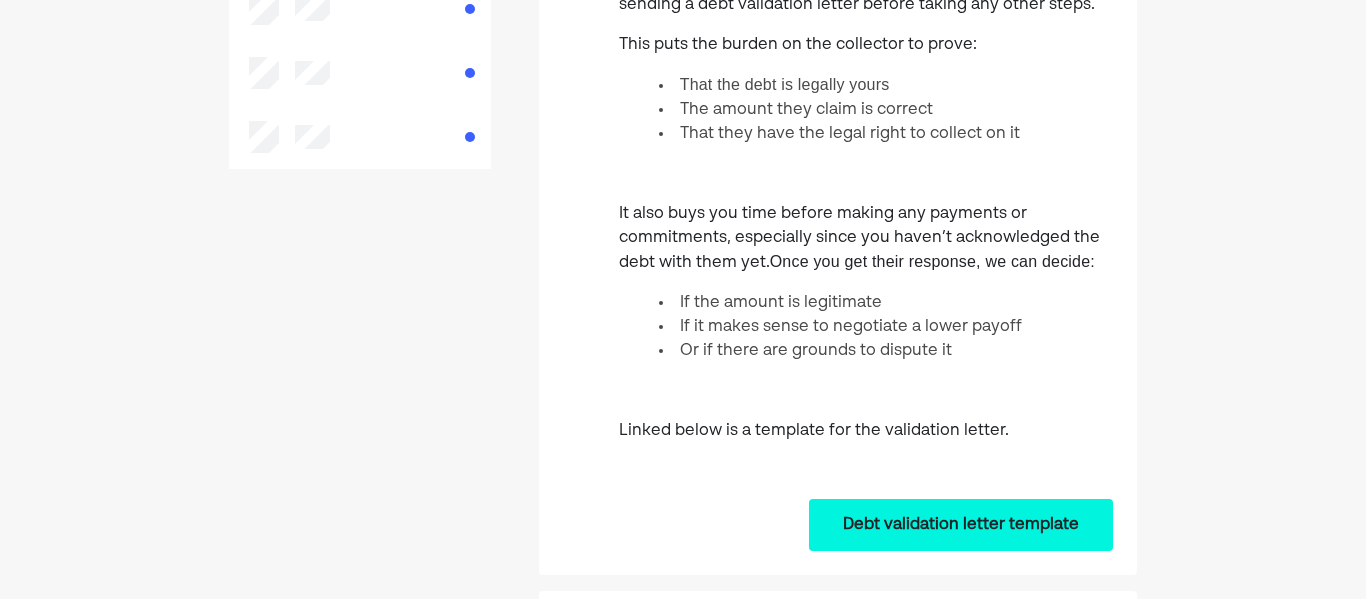 click on "If it makes sense to negotiate a lower payoff" at bounding box center (886, 327) 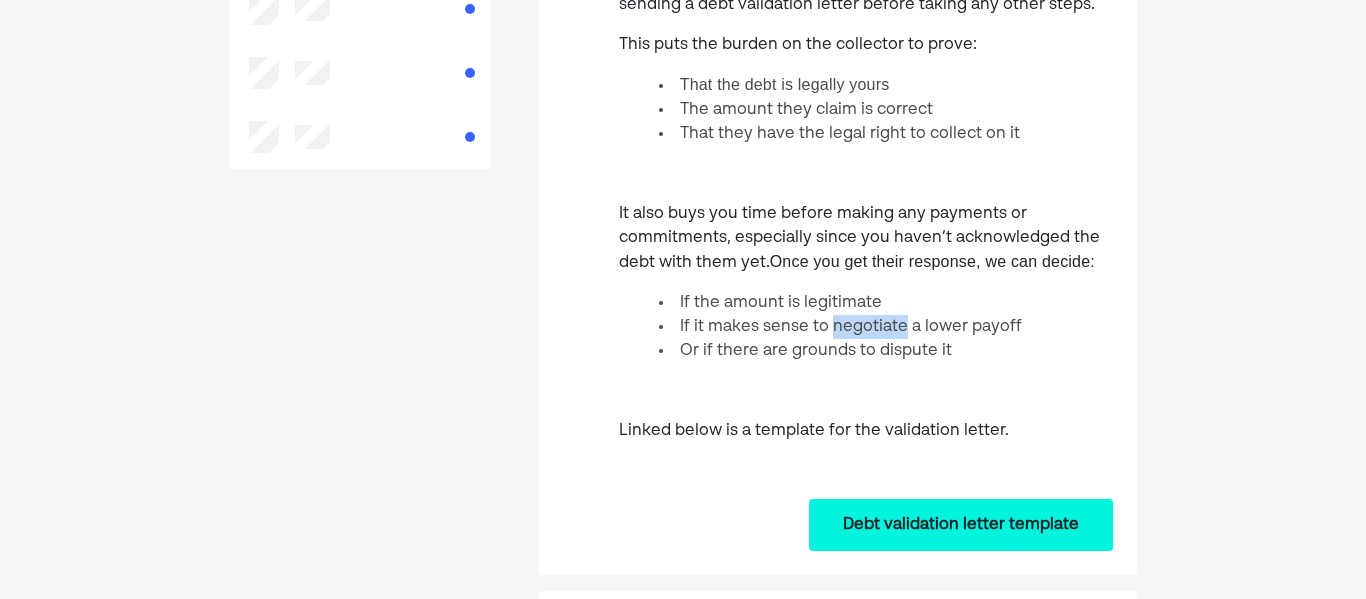 click on "If it makes sense to negotiate a lower payoff" at bounding box center (886, 327) 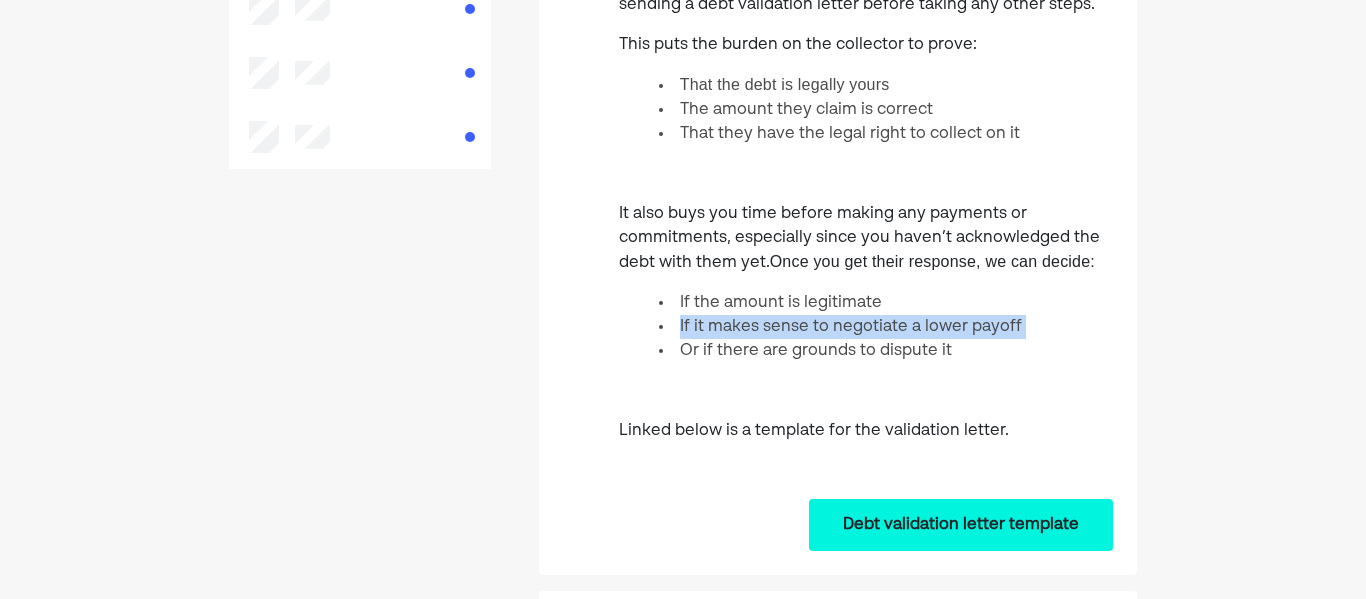 click on "Since your personal credit card is no longer on your credit report but you’re still getting collection letters, I recommend sending a debt validation letter before taking any other steps. This puts the burden on the collector to prove: That the debt is legally yours The amount they claim is correct That they have the legal right to collect on it It also buys you time before making any payments or commitments, especially since you haven’t acknowledged the debt with them yet.  Once you get their response, we can decide: If the amount is legitimate If it makes sense to negotiate a lower payoff Or if there are grounds to dispute it Linked below is a template for the validation letter." at bounding box center [866, 202] 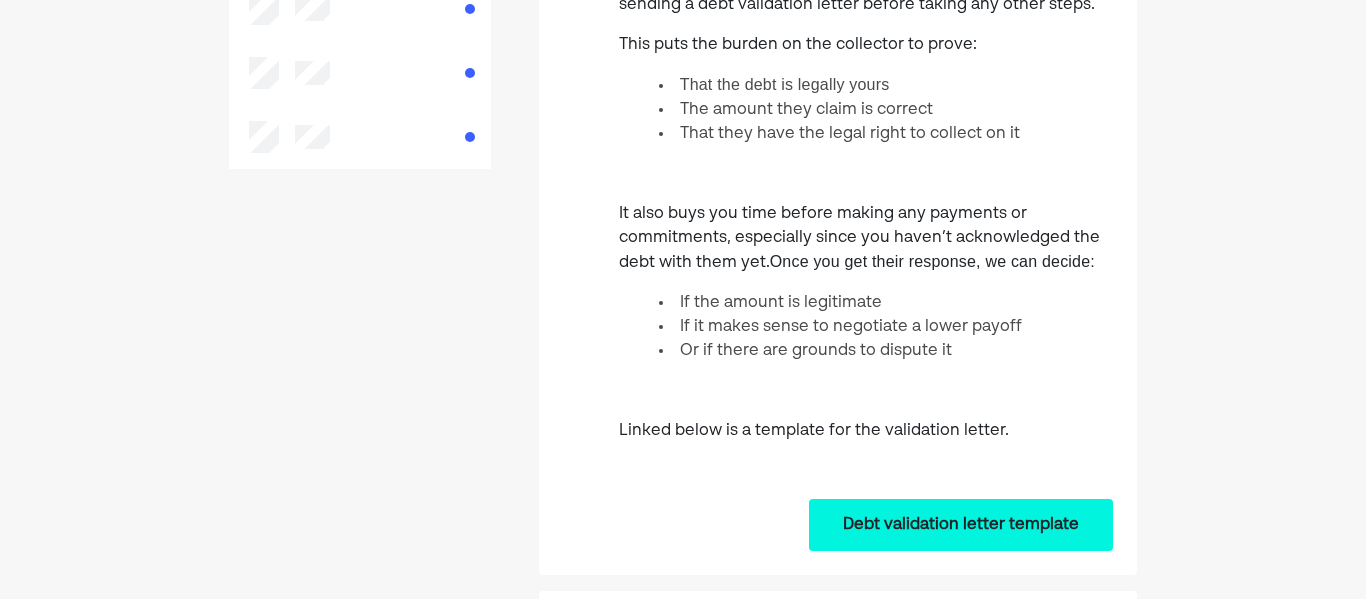 click on "Since your personal credit card is no longer on your credit report but you’re still getting collection letters, I recommend sending a debt validation letter before taking any other steps. This puts the burden on the collector to prove: That the debt is legally yours The amount they claim is correct That they have the legal right to collect on it It also buys you time before making any payments or commitments, especially since you haven’t acknowledged the debt with them yet.  Once you get their response, we can decide: If the amount is legitimate If it makes sense to negotiate a lower payoff Or if there are grounds to dispute it Linked below is a template for the validation letter." at bounding box center [866, 202] 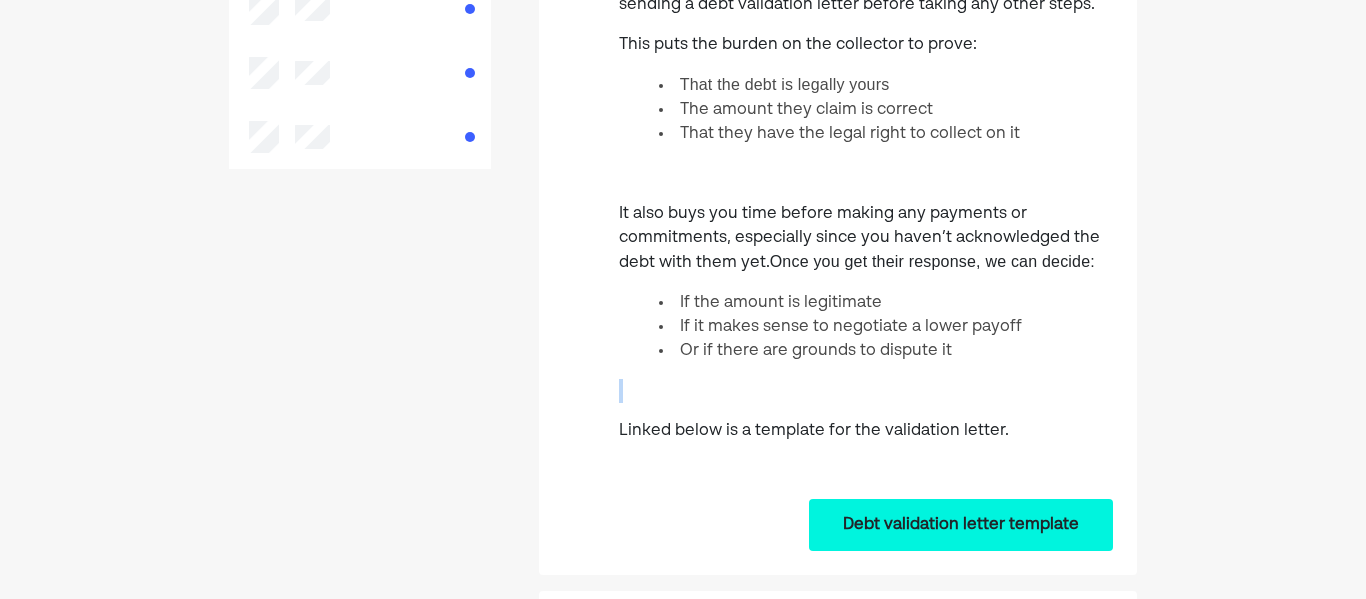 click on "Since your personal credit card is no longer on your credit report but you’re still getting collection letters, I recommend sending a debt validation letter before taking any other steps. This puts the burden on the collector to prove: That the debt is legally yours The amount they claim is correct That they have the legal right to collect on it It also buys you time before making any payments or commitments, especially since you haven’t acknowledged the debt with them yet.  Once you get their response, we can decide: If the amount is legitimate If it makes sense to negotiate a lower payoff Or if there are grounds to dispute it Linked below is a template for the validation letter." at bounding box center (866, 202) 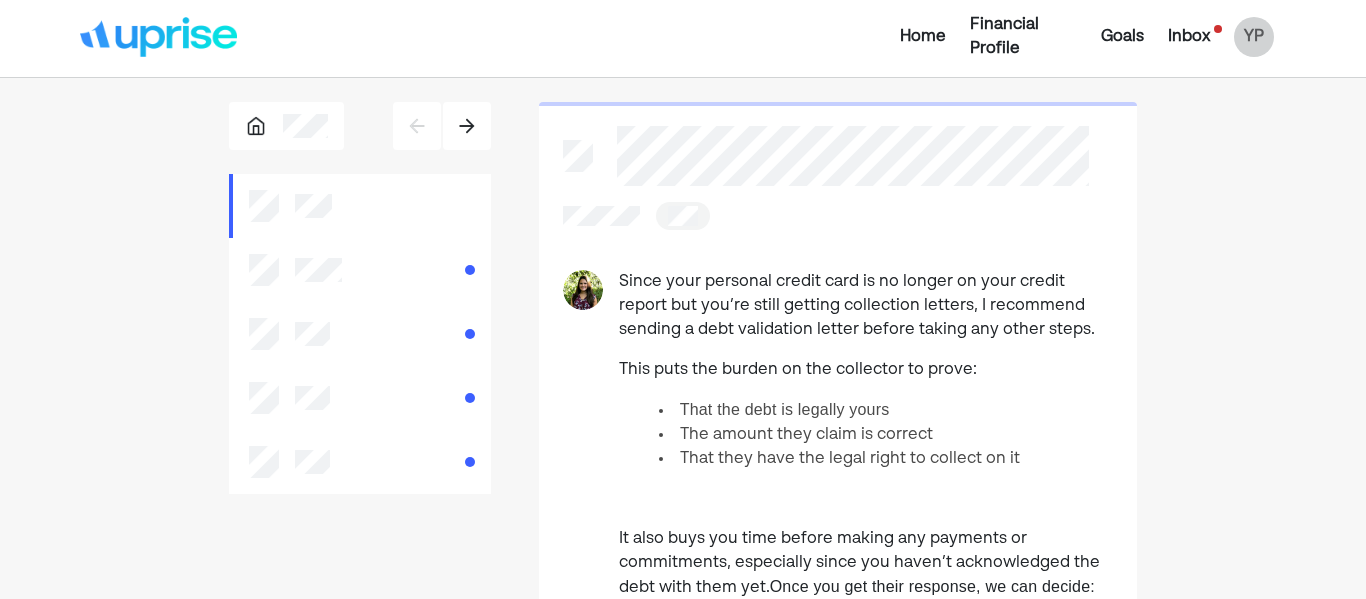 scroll, scrollTop: 0, scrollLeft: 0, axis: both 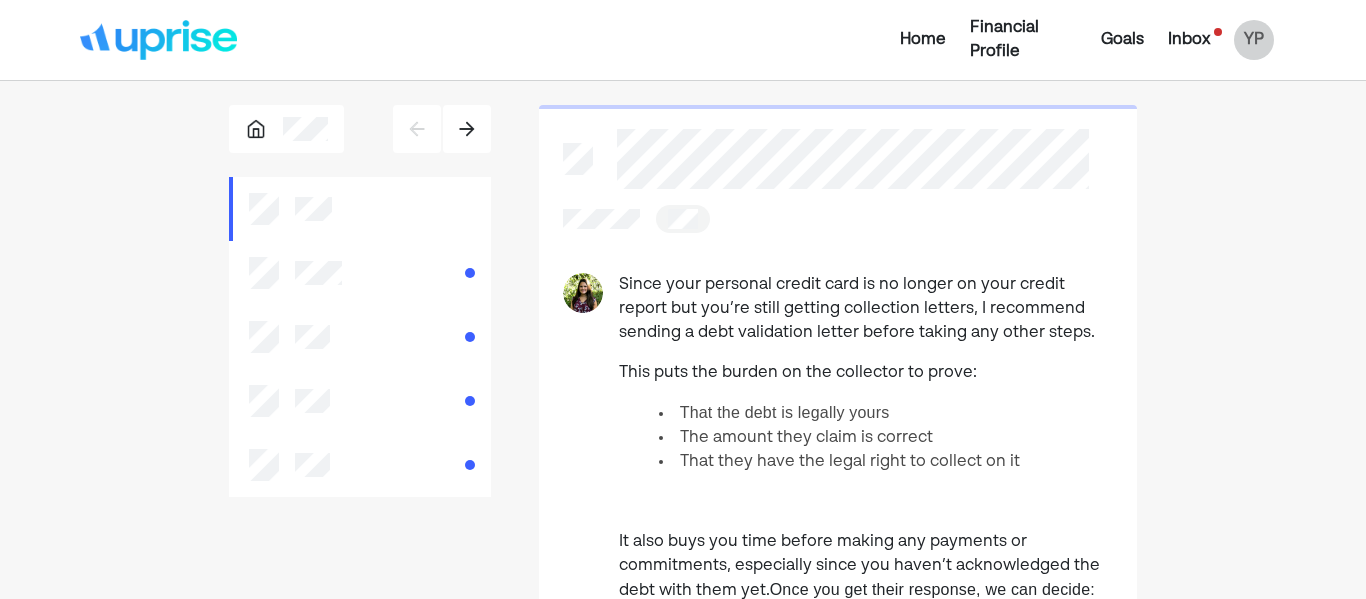 click at bounding box center [467, 129] 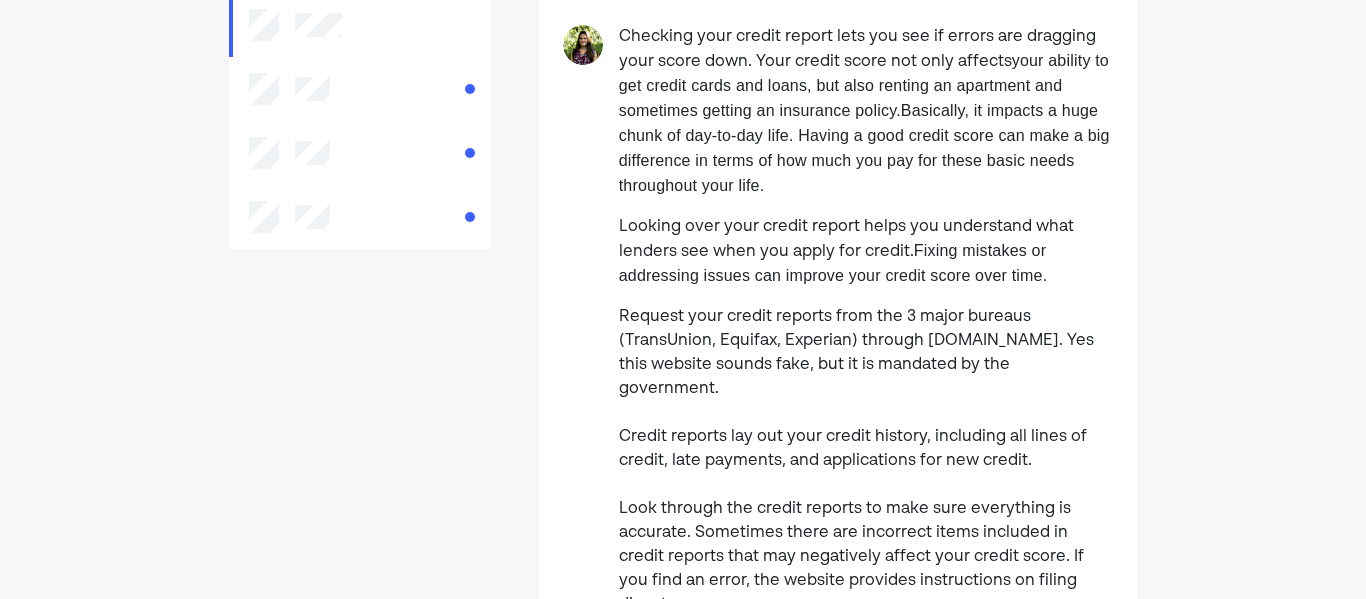 scroll, scrollTop: 255, scrollLeft: 0, axis: vertical 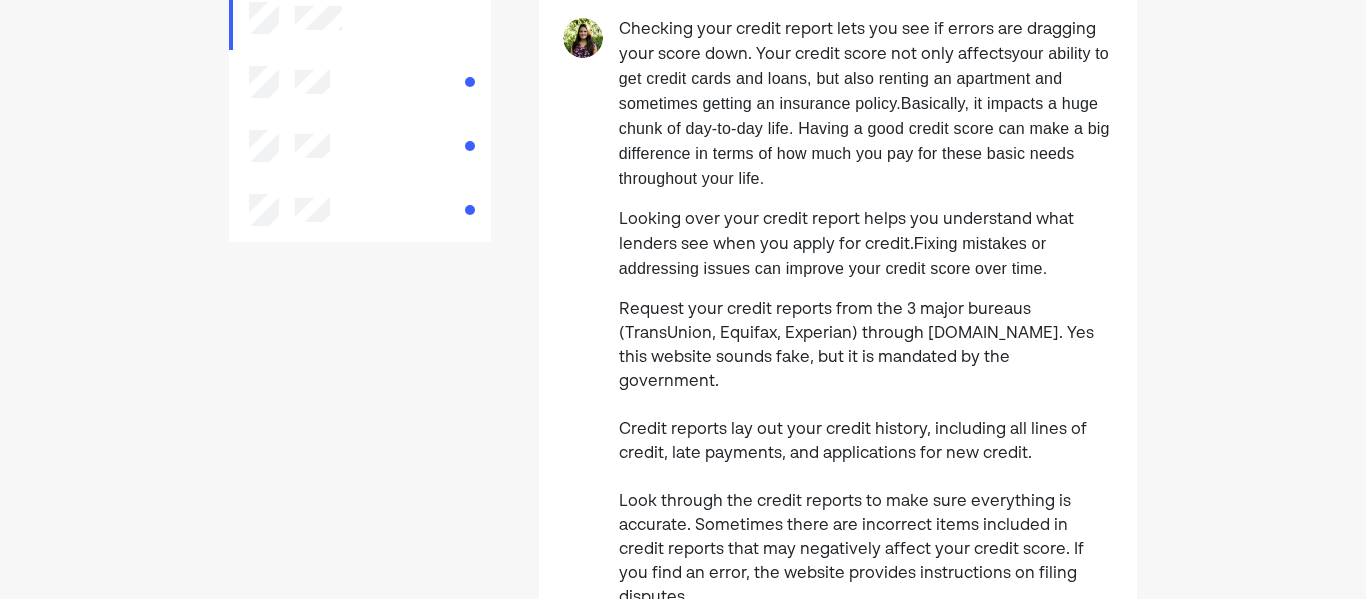 click on "Fixing mistakes or addressing issues can improve your credit score over time." at bounding box center [833, 256] 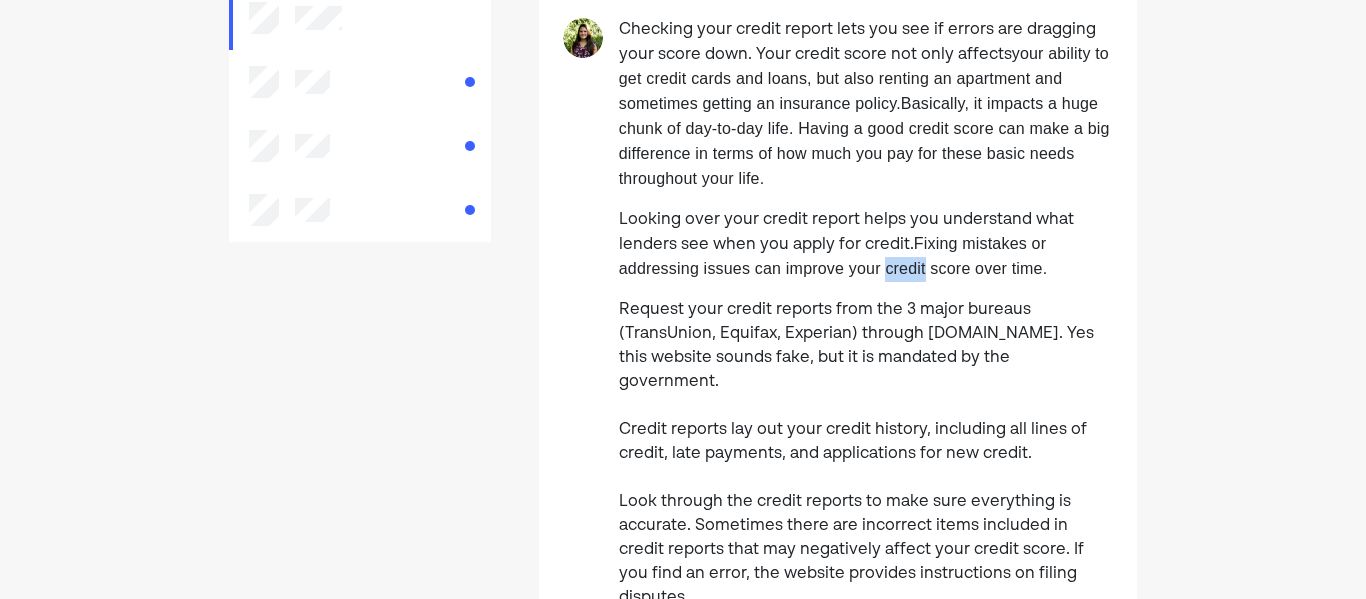 click on "Fixing mistakes or addressing issues can improve your credit score over time." at bounding box center [833, 256] 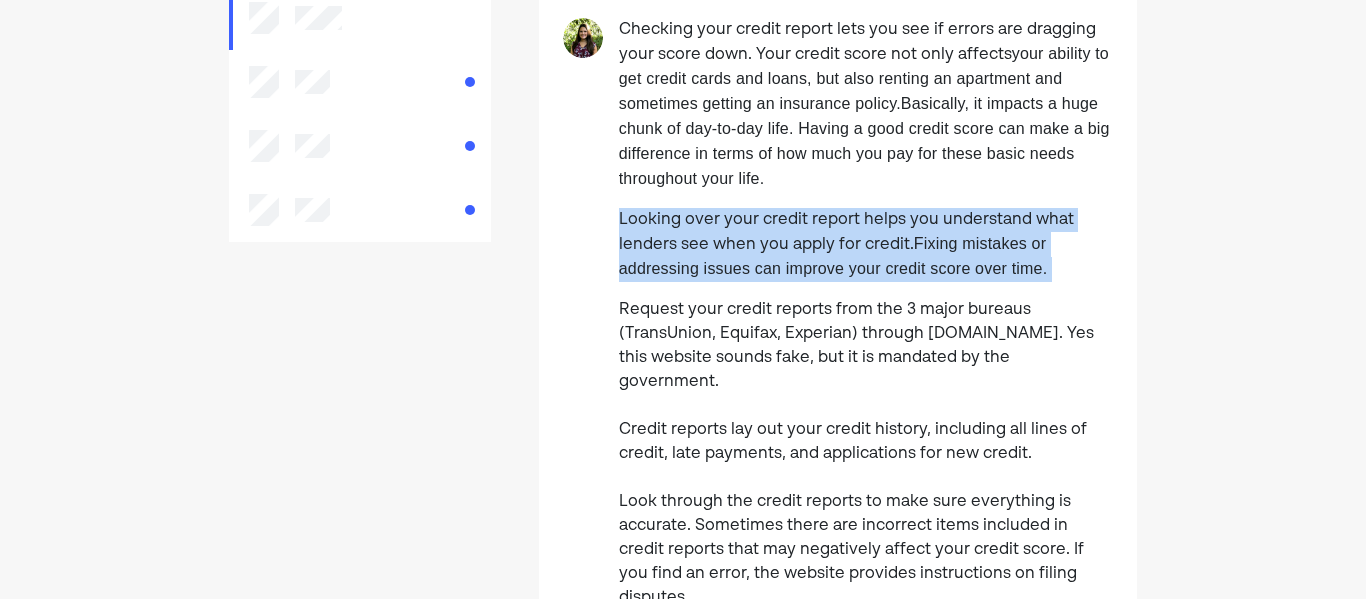 click on "Request your credit reports from the 3 major bureaus (TransUnion, Equifax, Experian) through [DOMAIN_NAME]. Yes this website sounds fake, but it is mandated by the government. Credit reports lay out your credit history, including all lines of credit, late payments, and applications for new credit. Look through the credit reports to make sure everything is accurate. Sometimes there are incorrect items included in credit reports that may negatively affect your credit score. If you find an error, the website provides instructions on filing disputes." at bounding box center (866, 454) 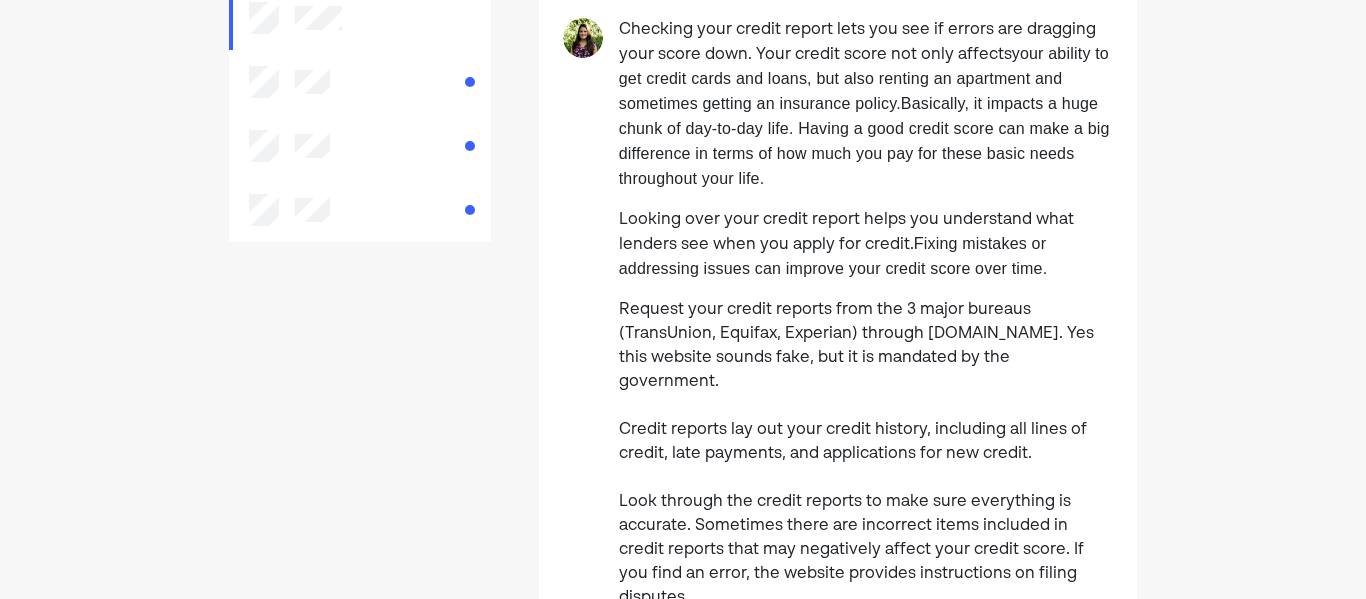 click on "Request your credit reports from the 3 major bureaus (TransUnion, Equifax, Experian) through [DOMAIN_NAME]. Yes this website sounds fake, but it is mandated by the government. Credit reports lay out your credit history, including all lines of credit, late payments, and applications for new credit. Look through the credit reports to make sure everything is accurate. Sometimes there are incorrect items included in credit reports that may negatively affect your credit score. If you find an error, the website provides instructions on filing disputes." at bounding box center [866, 454] 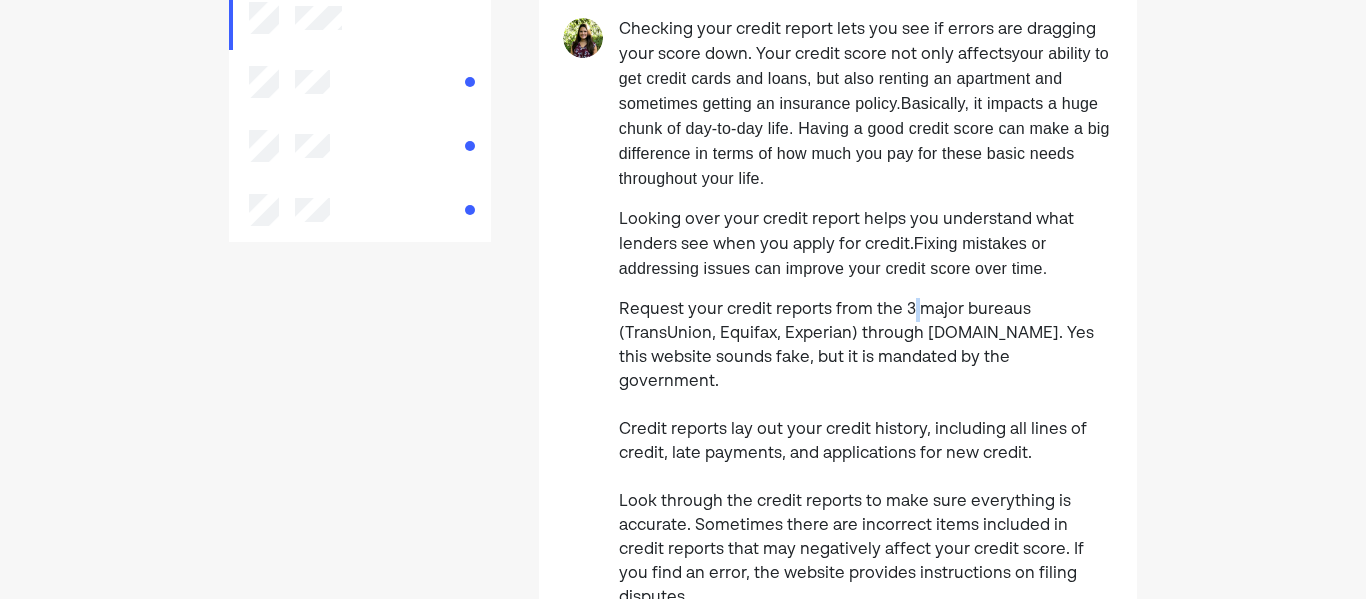 click on "Request your credit reports from the 3 major bureaus (TransUnion, Equifax, Experian) through [DOMAIN_NAME]. Yes this website sounds fake, but it is mandated by the government. Credit reports lay out your credit history, including all lines of credit, late payments, and applications for new credit. Look through the credit reports to make sure everything is accurate. Sometimes there are incorrect items included in credit reports that may negatively affect your credit score. If you find an error, the website provides instructions on filing disputes." at bounding box center (866, 454) 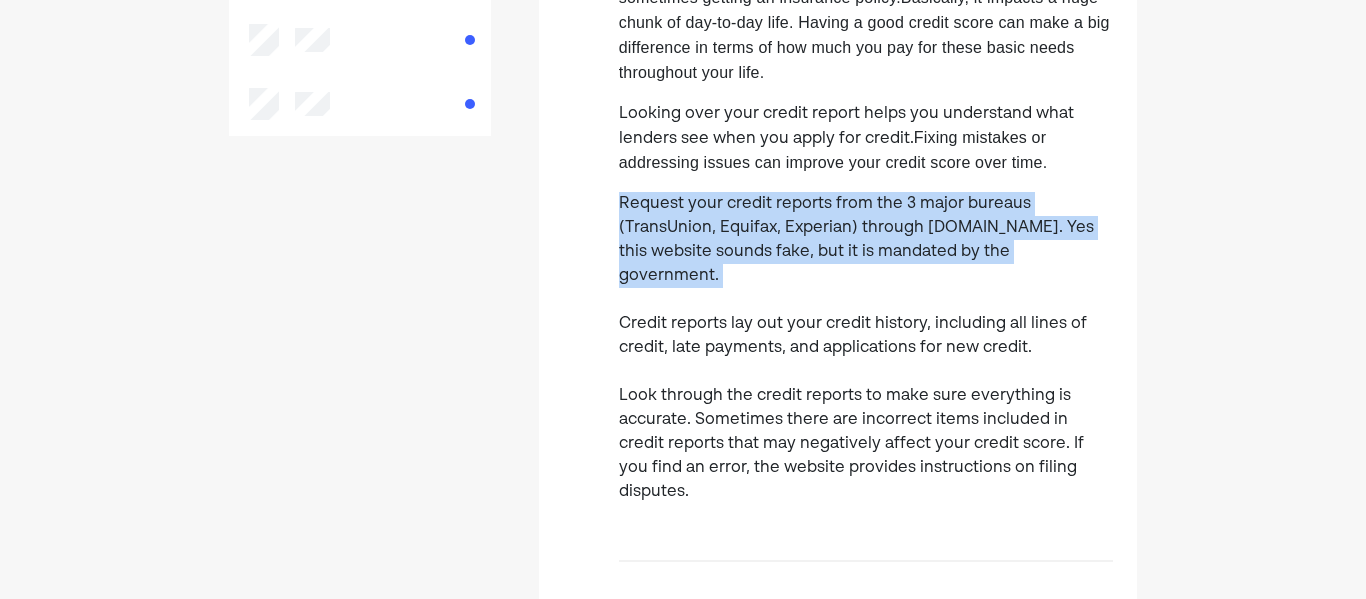 scroll, scrollTop: 0, scrollLeft: 0, axis: both 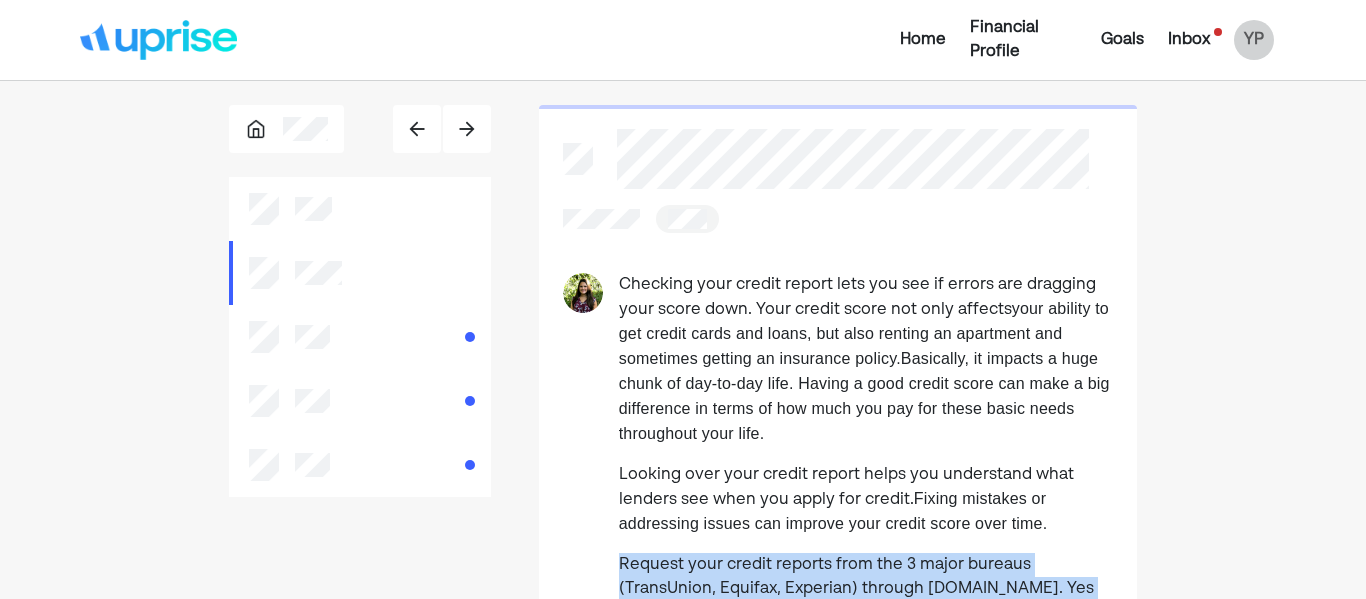 click at bounding box center (467, 129) 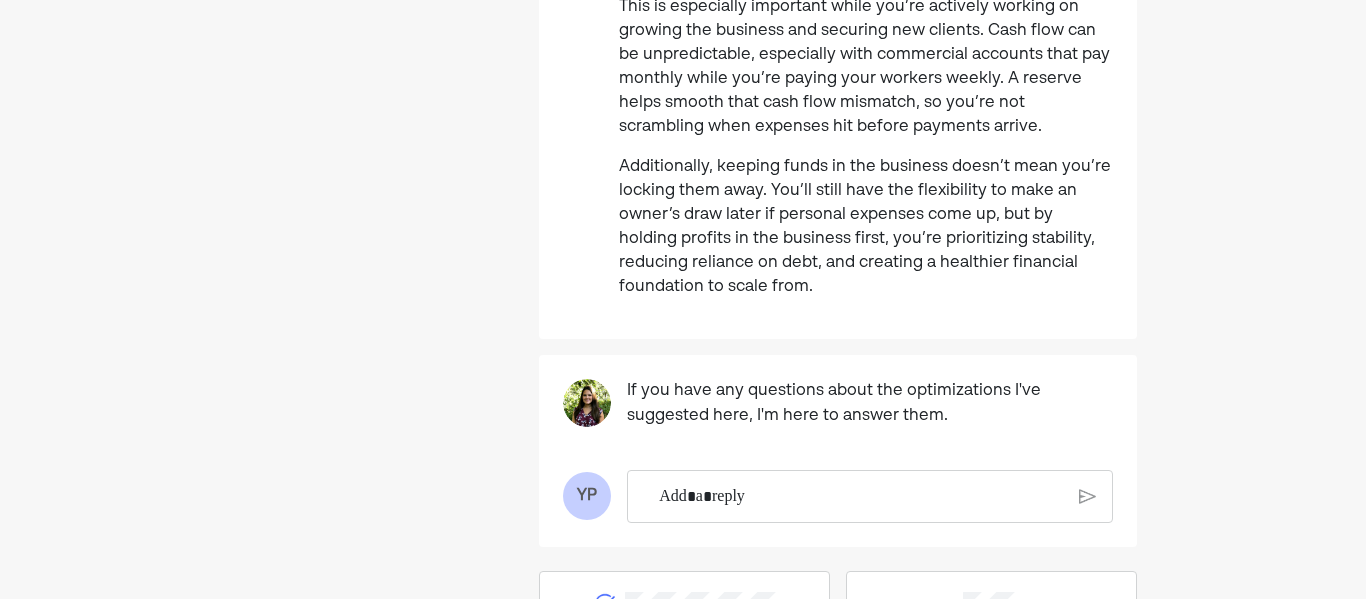 scroll, scrollTop: 0, scrollLeft: 0, axis: both 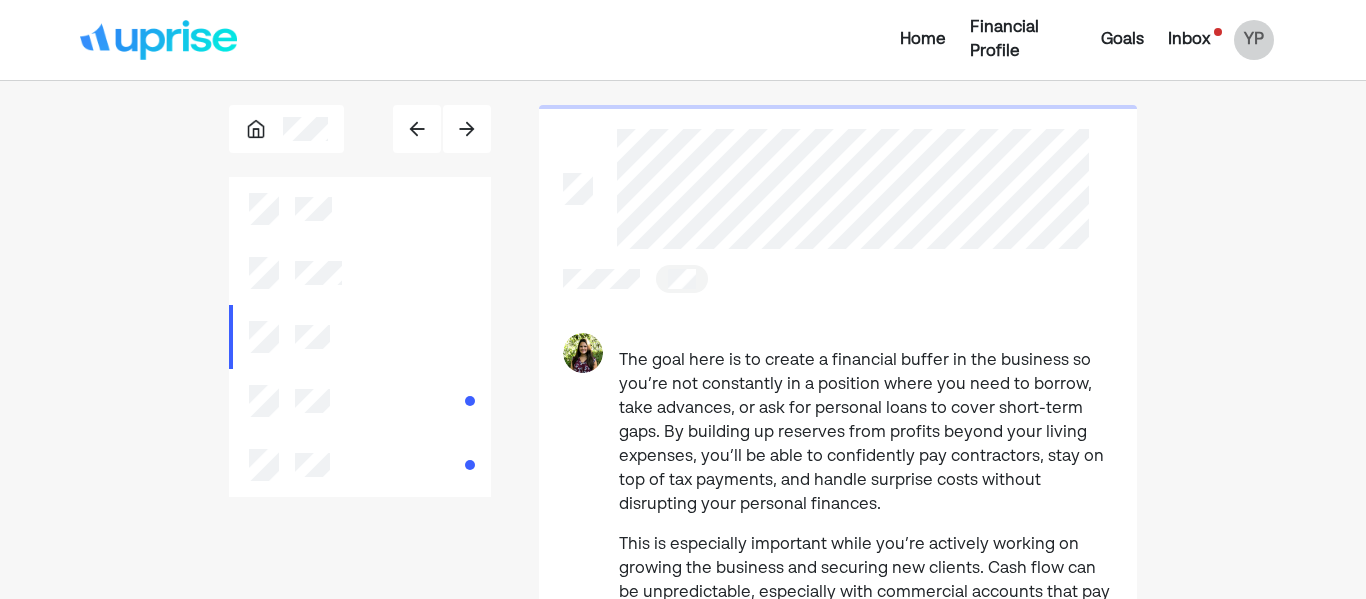 click at bounding box center [467, 129] 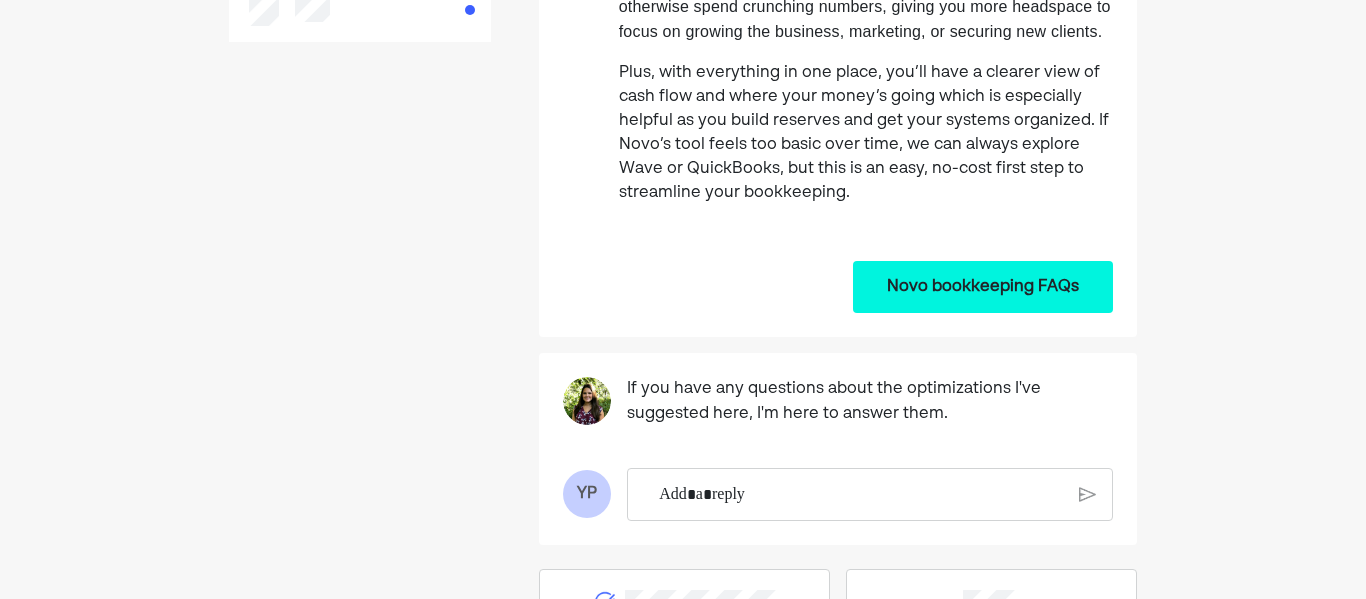 scroll, scrollTop: 0, scrollLeft: 0, axis: both 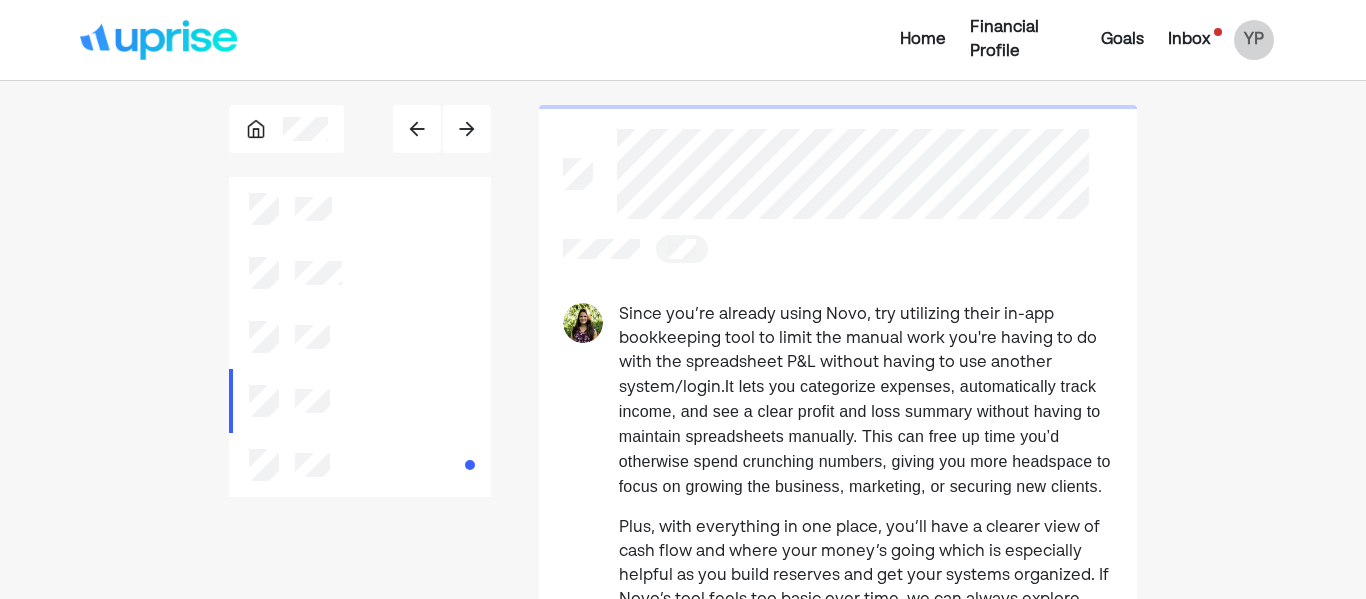 click at bounding box center (467, 129) 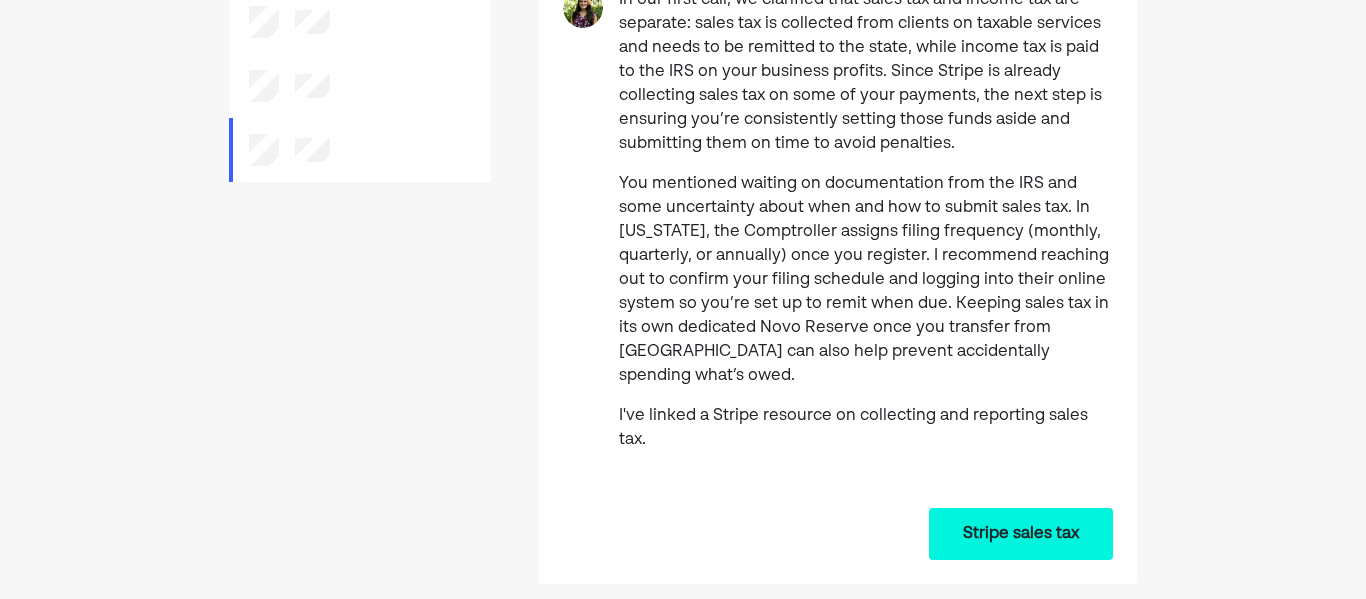 scroll, scrollTop: 323, scrollLeft: 0, axis: vertical 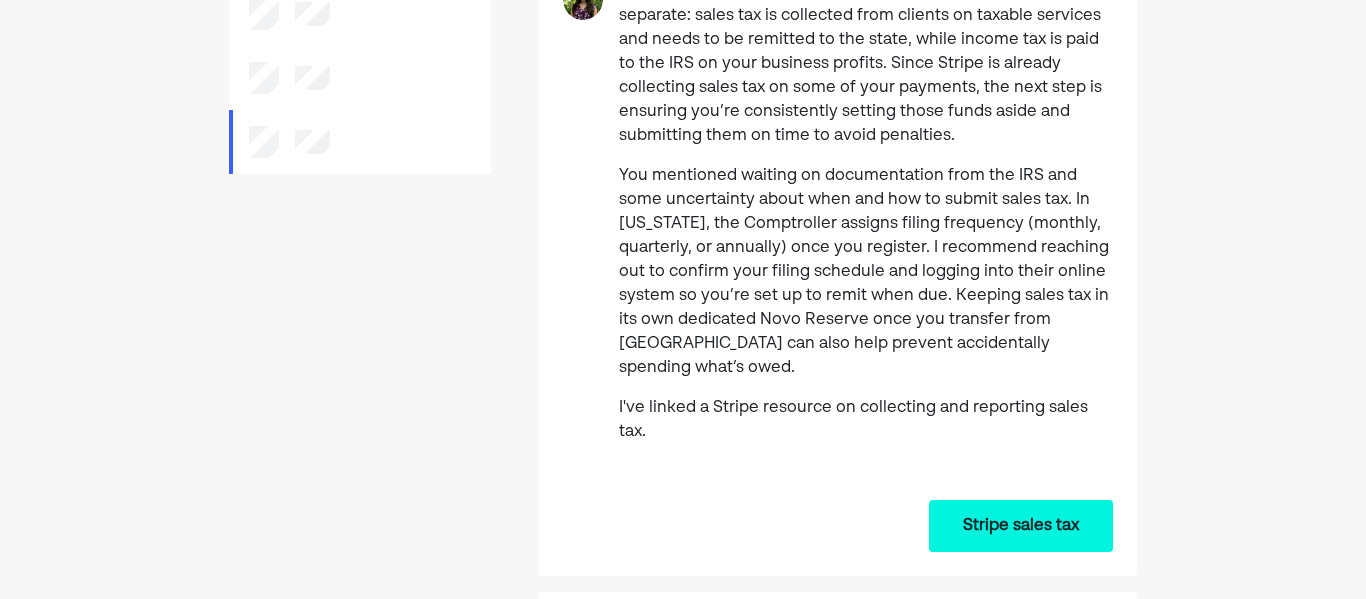 click on "You mentioned waiting on documentation from the IRS and some uncertainty about when and how to submit sales tax. In [US_STATE], the Comptroller assigns filing frequency (monthly, quarterly, or annually) once you register. I recommend reaching out to confirm your filing schedule and logging into their online system so you’re set up to remit when due. Keeping sales tax in its own dedicated Novo Reserve once you transfer from [GEOGRAPHIC_DATA] can also help prevent accidentally spending what’s owed." at bounding box center (866, 272) 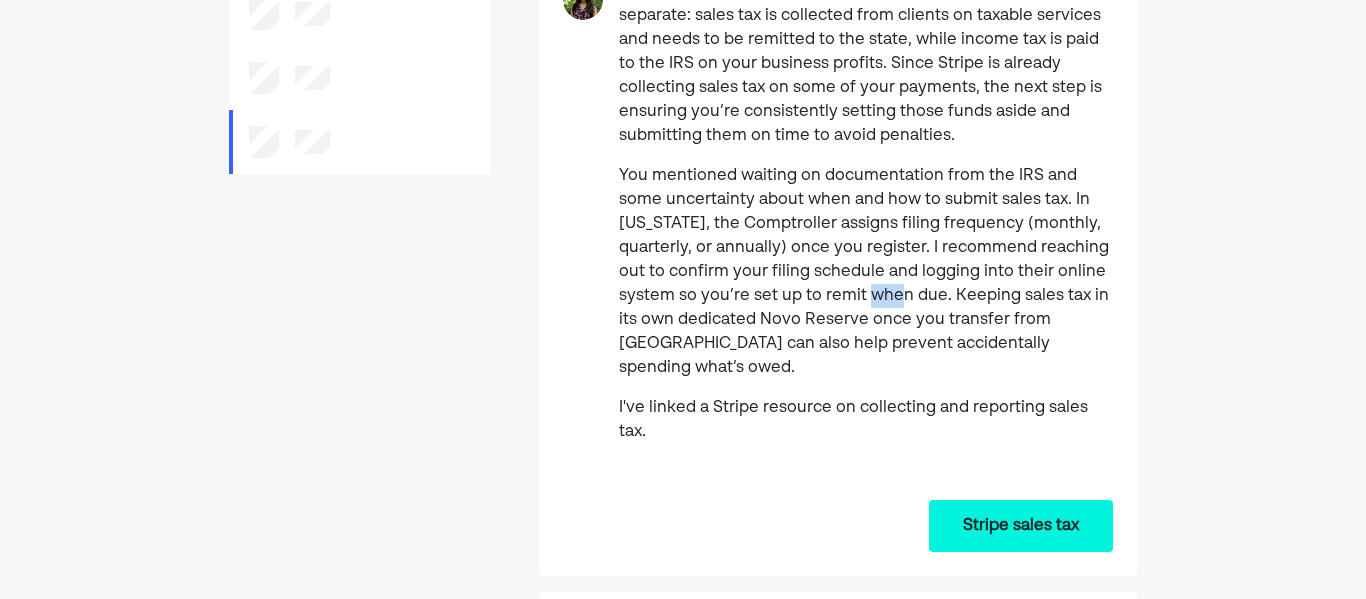 click on "You mentioned waiting on documentation from the IRS and some uncertainty about when and how to submit sales tax. In [US_STATE], the Comptroller assigns filing frequency (monthly, quarterly, or annually) once you register. I recommend reaching out to confirm your filing schedule and logging into their online system so you’re set up to remit when due. Keeping sales tax in its own dedicated Novo Reserve once you transfer from [GEOGRAPHIC_DATA] can also help prevent accidentally spending what’s owed." at bounding box center (866, 272) 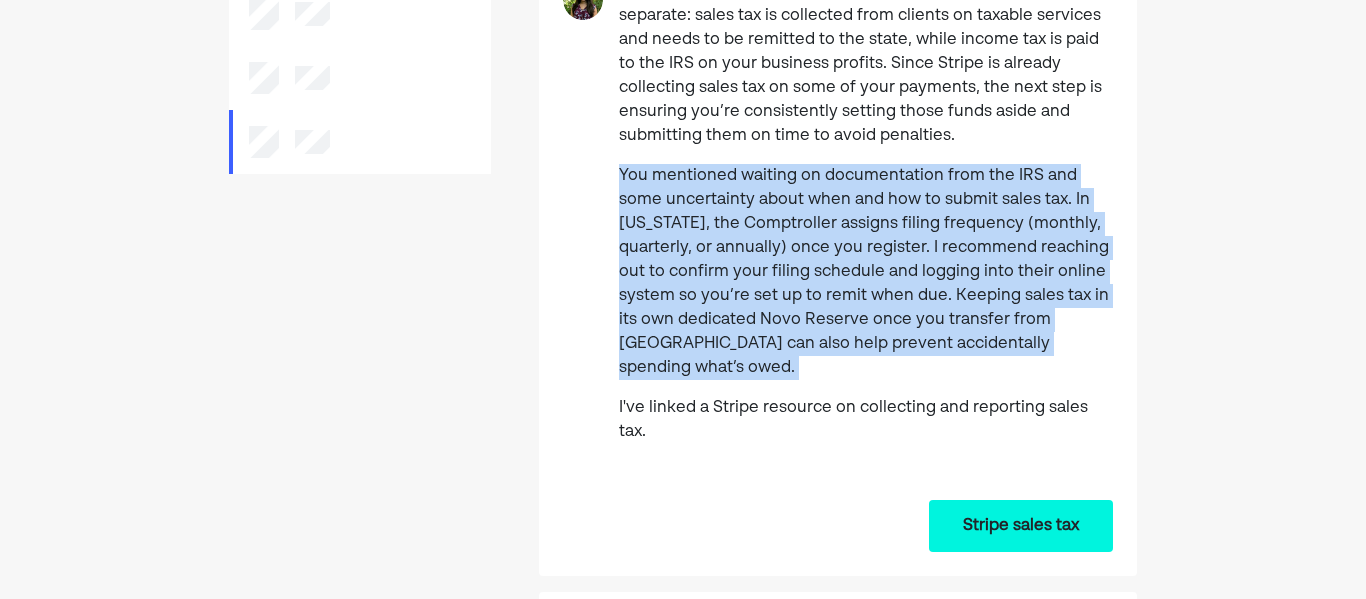 click on "You mentioned waiting on documentation from the IRS and some uncertainty about when and how to submit sales tax. In [US_STATE], the Comptroller assigns filing frequency (monthly, quarterly, or annually) once you register. I recommend reaching out to confirm your filing schedule and logging into their online system so you’re set up to remit when due. Keeping sales tax in its own dedicated Novo Reserve once you transfer from [GEOGRAPHIC_DATA] can also help prevent accidentally spending what’s owed." at bounding box center [866, 272] 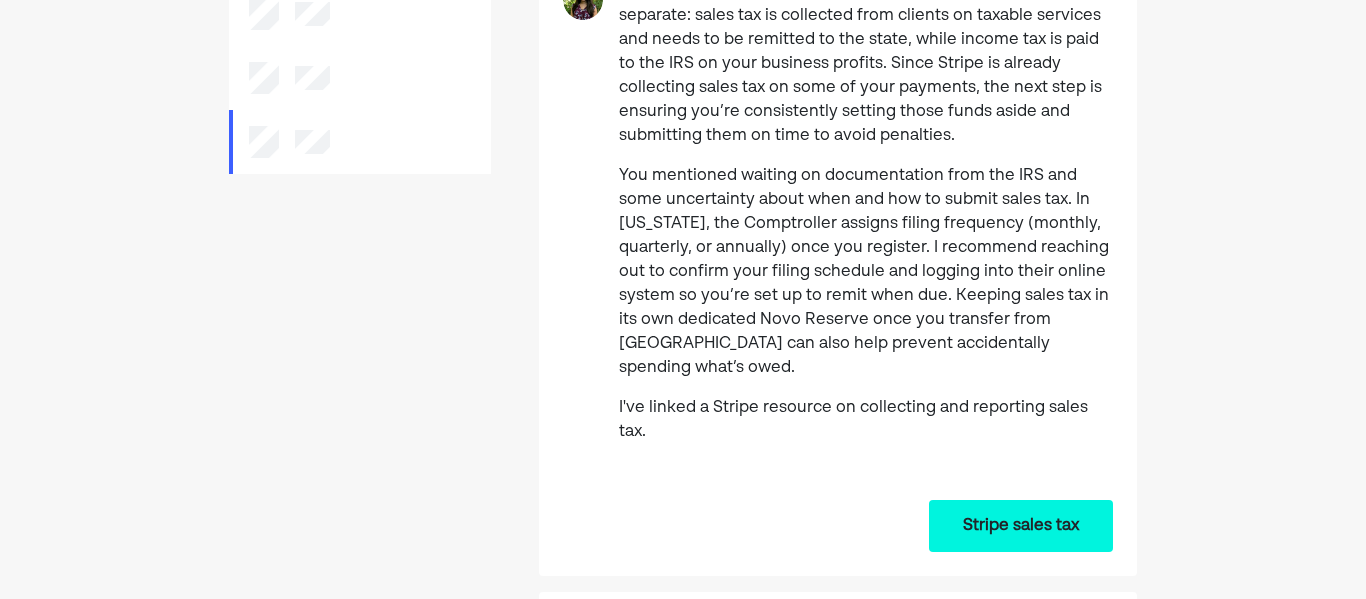 click on "You mentioned waiting on documentation from the IRS and some uncertainty about when and how to submit sales tax. In [US_STATE], the Comptroller assigns filing frequency (monthly, quarterly, or annually) once you register. I recommend reaching out to confirm your filing schedule and logging into their online system so you’re set up to remit when due. Keeping sales tax in its own dedicated Novo Reserve once you transfer from [GEOGRAPHIC_DATA] can also help prevent accidentally spending what’s owed." at bounding box center [866, 272] 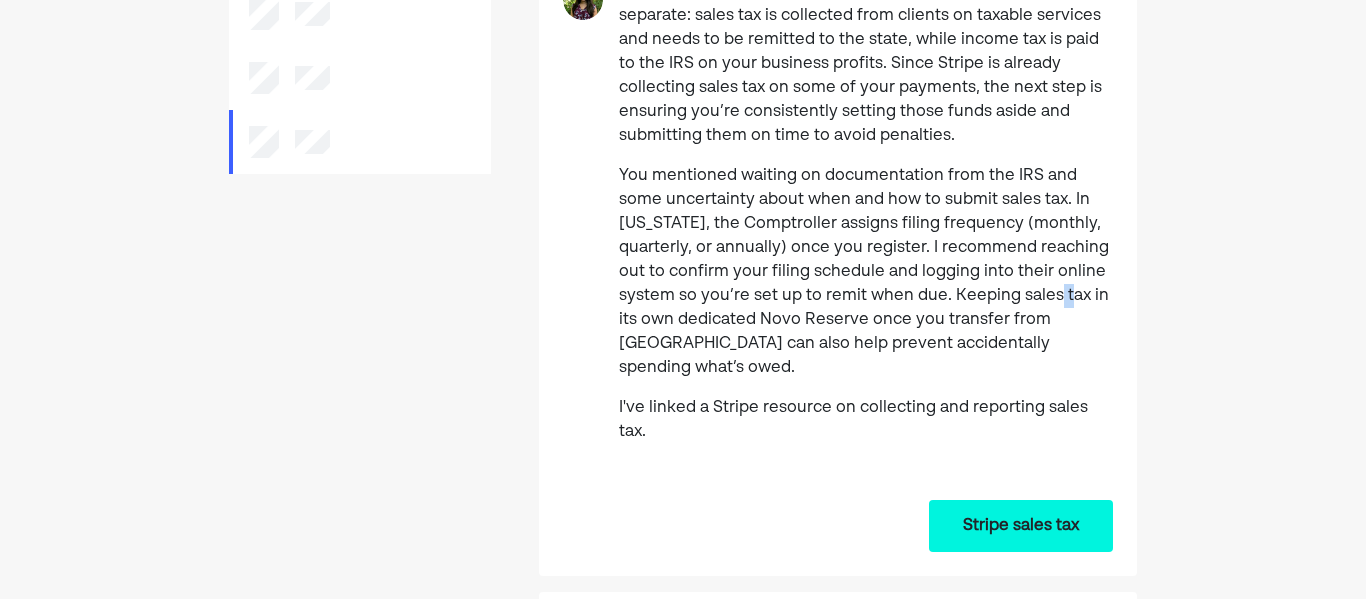 click on "You mentioned waiting on documentation from the IRS and some uncertainty about when and how to submit sales tax. In [US_STATE], the Comptroller assigns filing frequency (monthly, quarterly, or annually) once you register. I recommend reaching out to confirm your filing schedule and logging into their online system so you’re set up to remit when due. Keeping sales tax in its own dedicated Novo Reserve once you transfer from [GEOGRAPHIC_DATA] can also help prevent accidentally spending what’s owed." at bounding box center (866, 272) 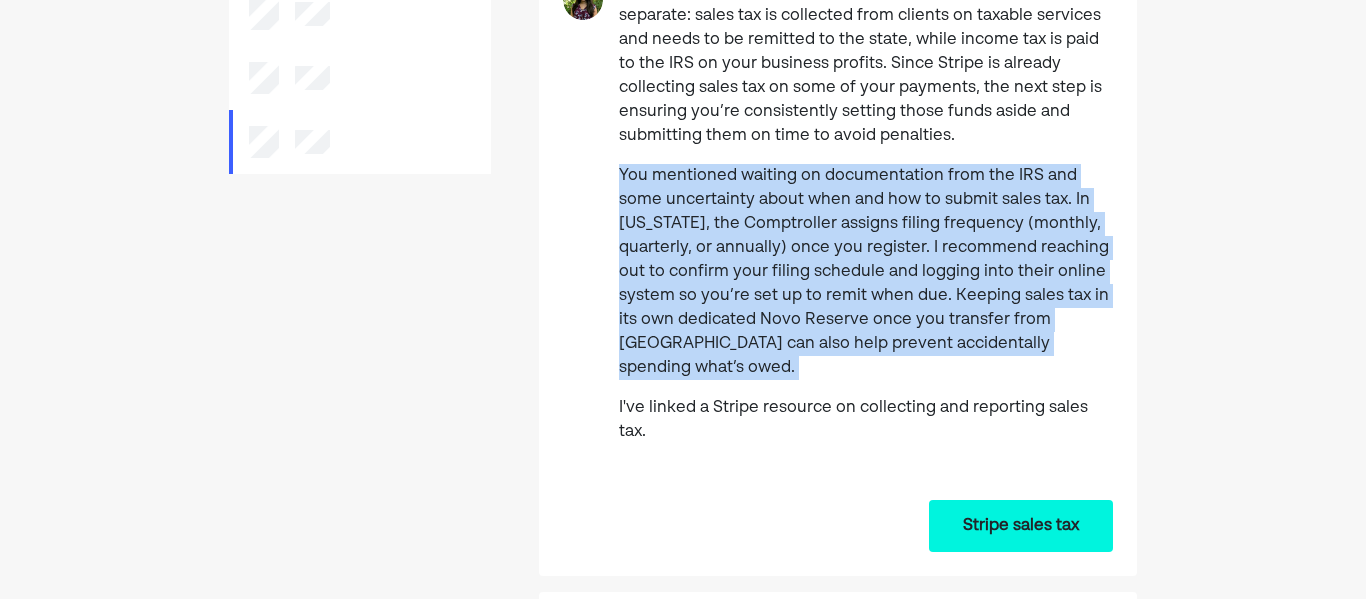click on "In our first call, we clarified that sales tax and income tax are separate: sales tax is collected from clients on taxable services and needs to be remitted to the state, while income tax is paid to the IRS on your business profits. Since Stripe is already collecting sales tax on some of your payments, the next step is ensuring you’re consistently setting those funds aside and submitting them on time to avoid penalties. You mentioned waiting on documentation from the IRS and some uncertainty about when and how to submit sales tax. In [US_STATE], the Comptroller assigns filing frequency (monthly, quarterly, or annually) once you register. I recommend reaching out to confirm your filing schedule and logging into their online system so you’re set up to remit when due. Keeping sales tax in its own dedicated Novo Reserve once you transfer from [GEOGRAPHIC_DATA] can also help prevent accidentally spending what’s owed. I've linked a Stripe resource on collecting and reporting sales tax." at bounding box center (866, 220) 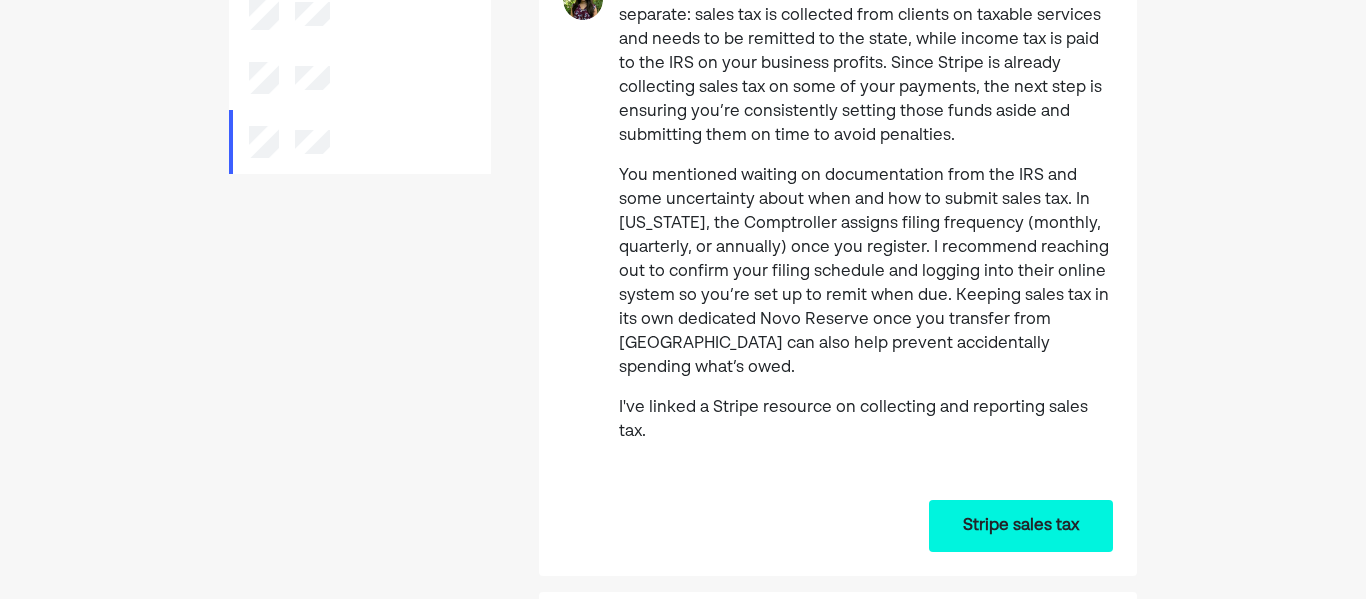 click on "I've linked a Stripe resource on collecting and reporting sales tax." at bounding box center (866, 420) 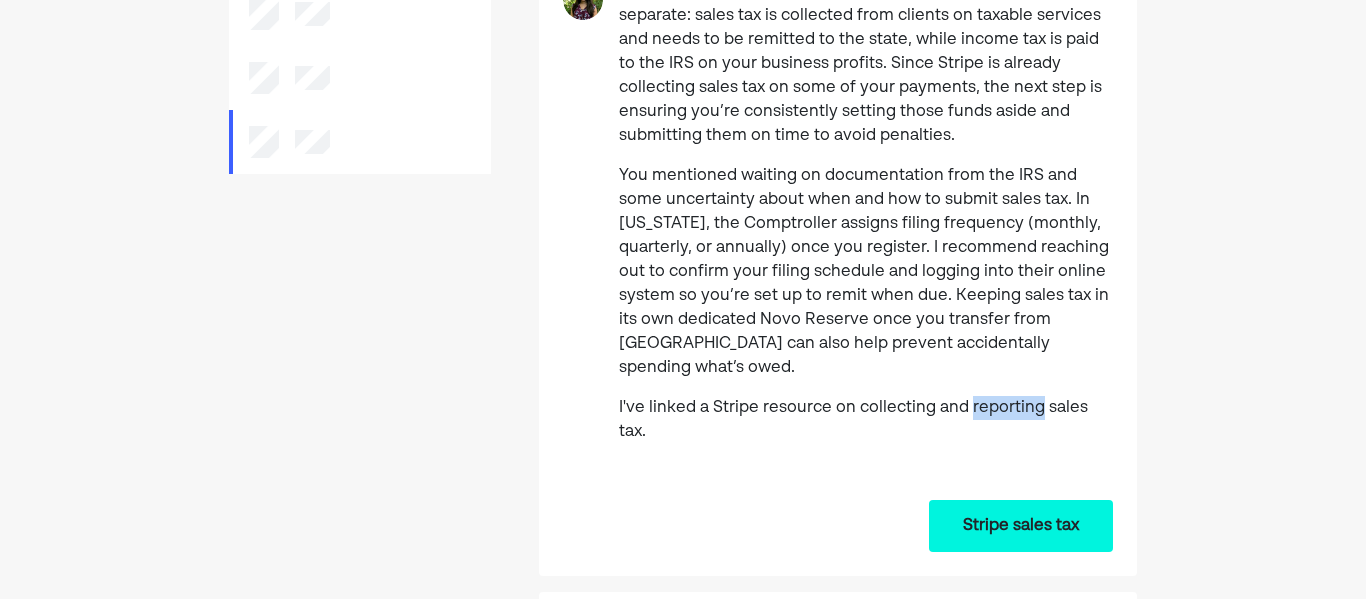 click on "I've linked a Stripe resource on collecting and reporting sales tax." at bounding box center (866, 420) 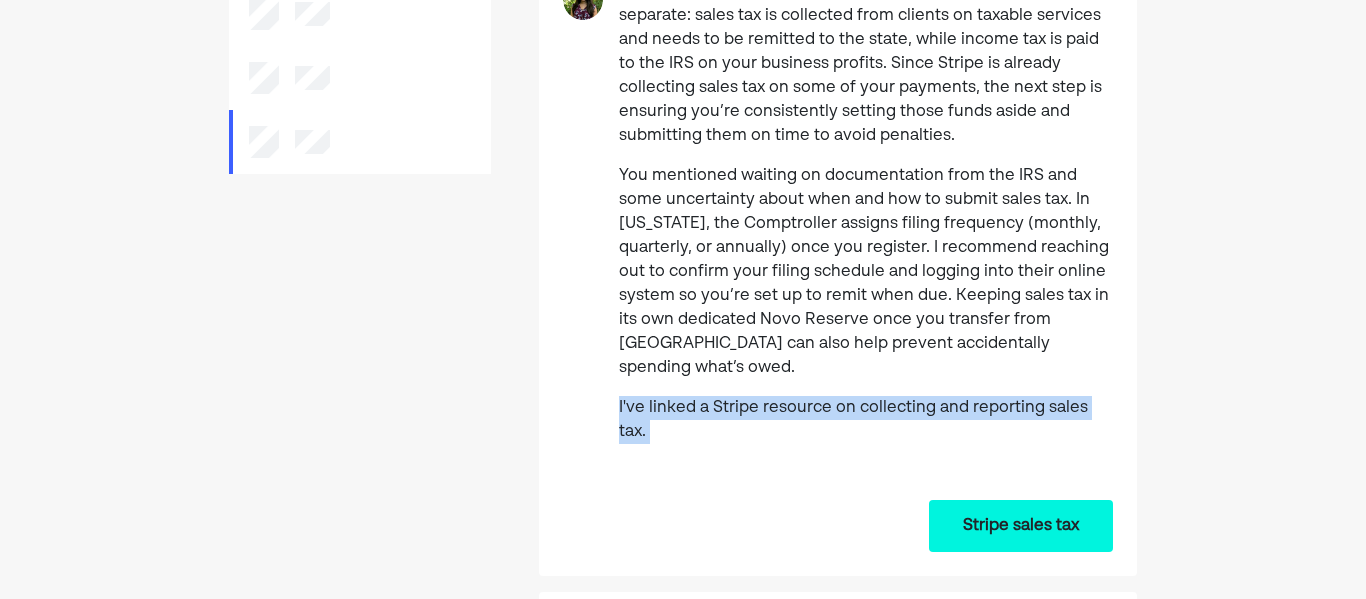 click on "Home Financial Profile Goals Inbox YP In our first call, we clarified that sales tax and income tax are separate: sales tax is collected from clients on taxable services and needs to be remitted to the state, while income tax is paid to the IRS on your business profits. Since Stripe is already collecting sales tax on some of your payments, the next step is ensuring you’re consistently setting those funds aside and submitting them on time to avoid penalties. You mentioned waiting on documentation from the IRS and some uncertainty about when and how to submit sales tax. In [US_STATE], the Comptroller assigns filing frequency (monthly, quarterly, or annually) once you register. I recommend reaching out to confirm your filing schedule and logging into their online system so you’re set up to remit when due. Keeping sales tax in its own dedicated Novo Reserve once you transfer from [GEOGRAPHIC_DATA] can also help prevent accidentally spending what’s owed. I've linked a Stripe resource on collecting and reporting sales tax." at bounding box center (683, 295) 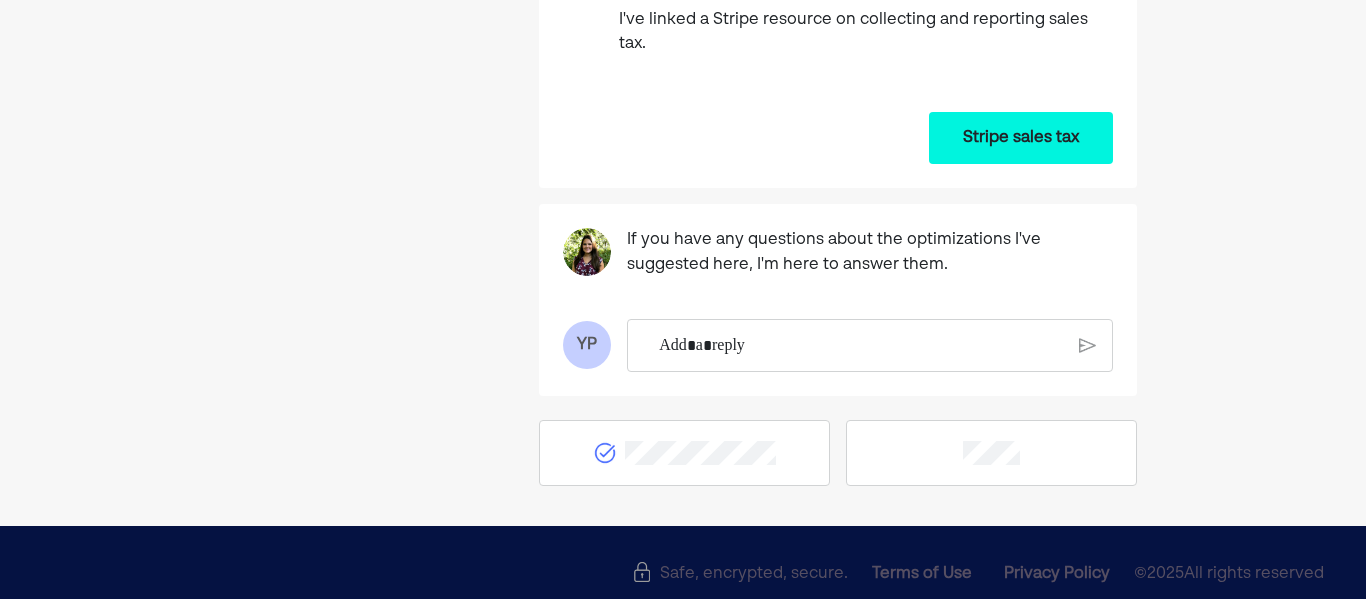 scroll, scrollTop: 0, scrollLeft: 0, axis: both 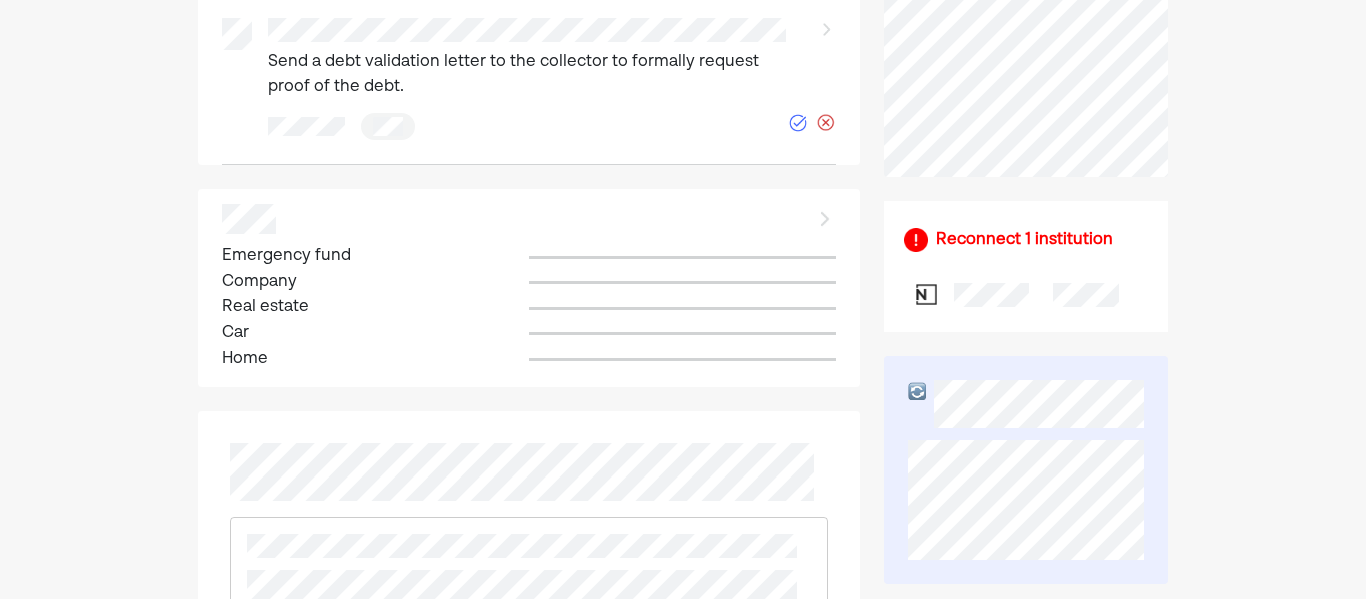 click at bounding box center (824, 219) 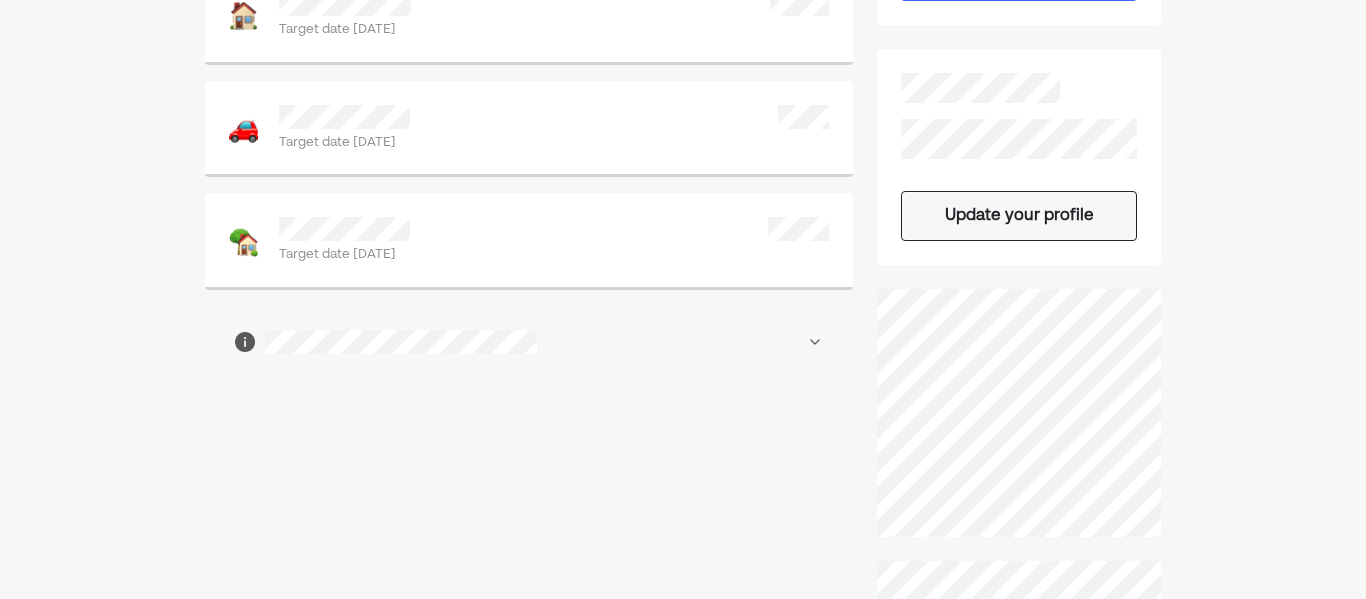scroll, scrollTop: 521, scrollLeft: 0, axis: vertical 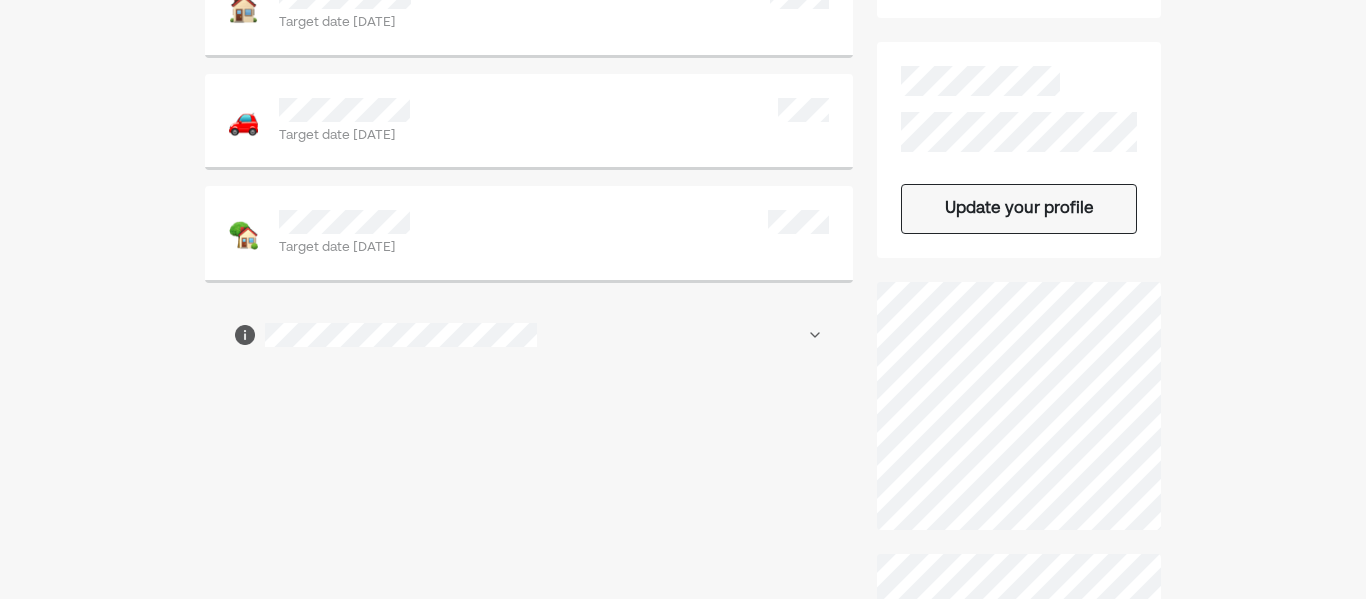 click at bounding box center (815, 335) 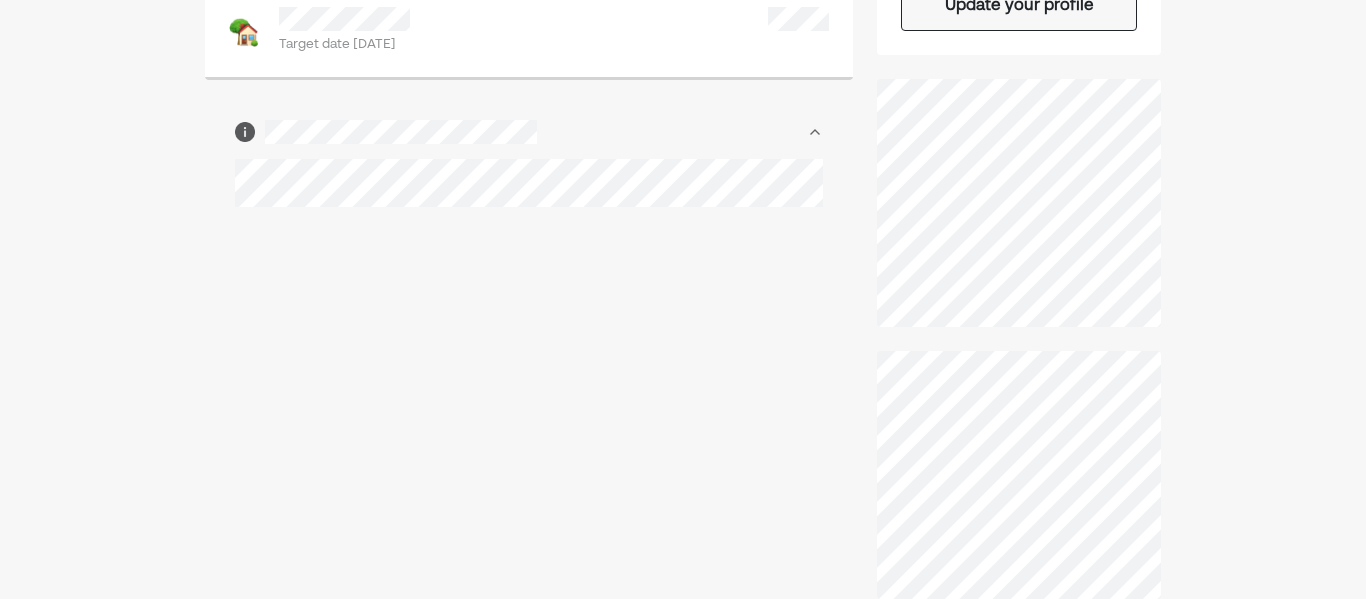 scroll, scrollTop: 723, scrollLeft: 0, axis: vertical 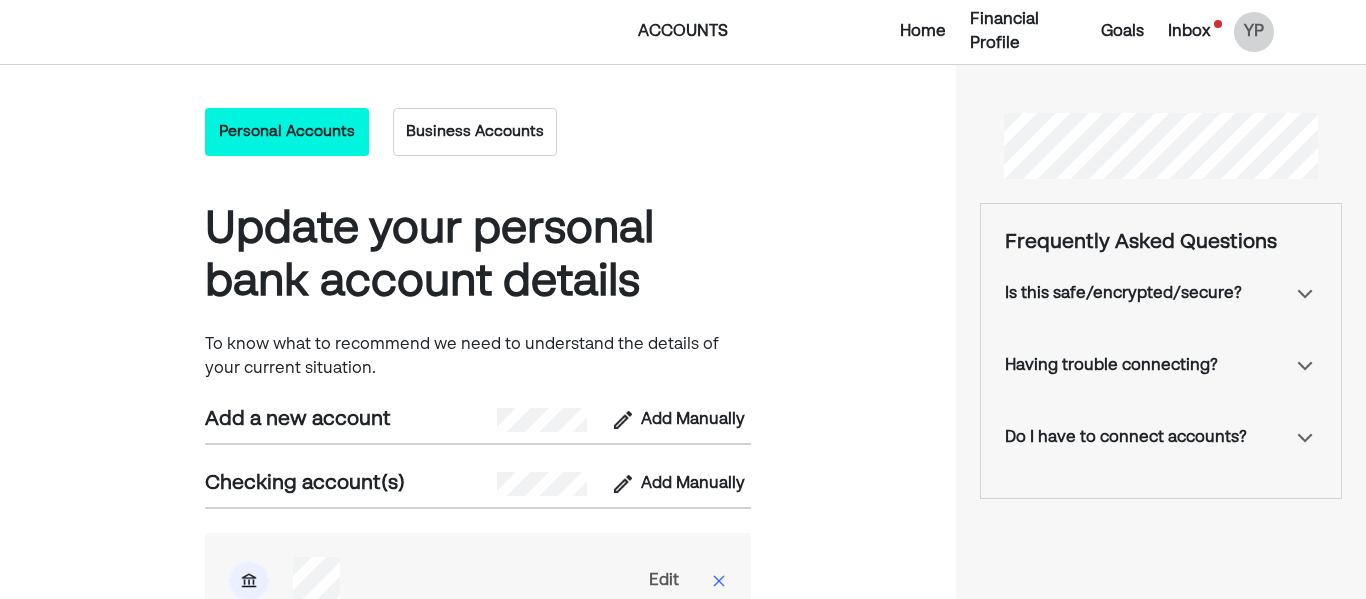 click on "Business Accounts" at bounding box center [475, 132] 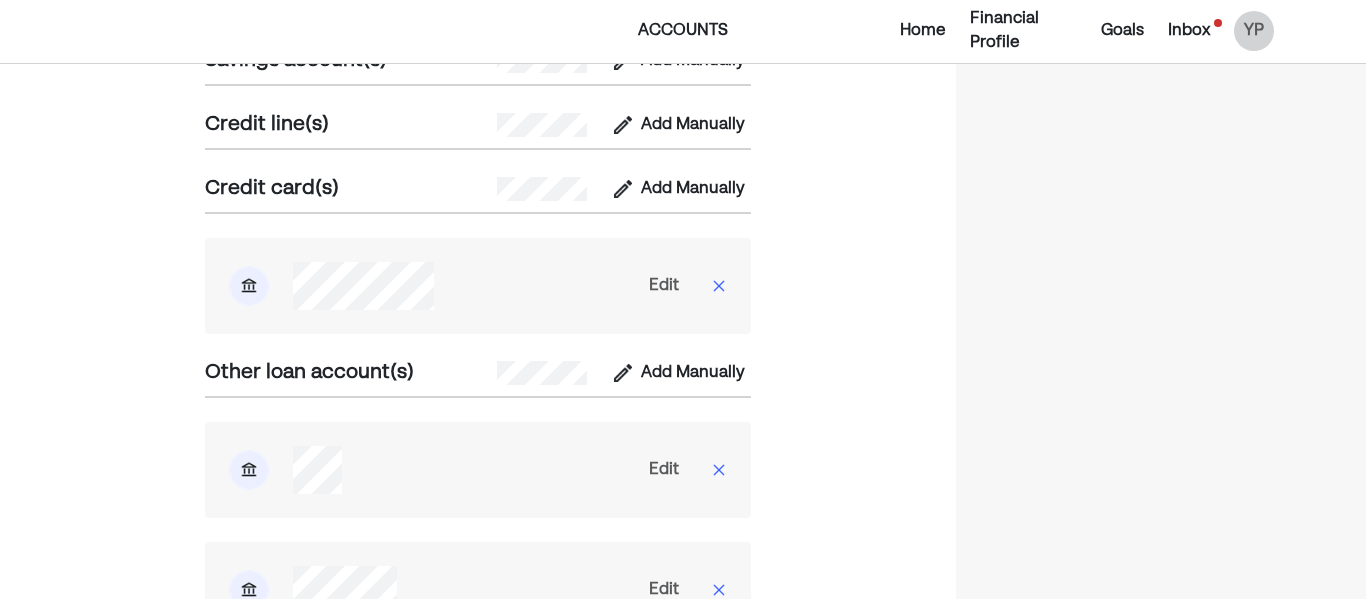 scroll, scrollTop: 0, scrollLeft: 0, axis: both 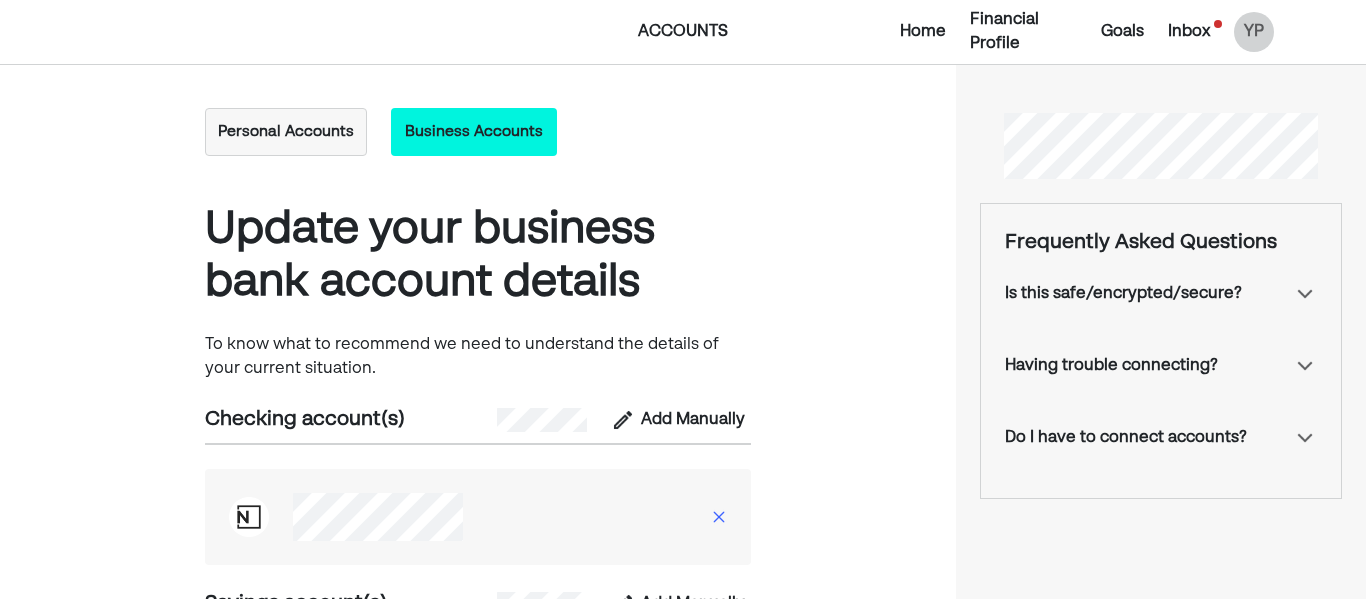 click on "Financial Profile" at bounding box center [1023, 32] 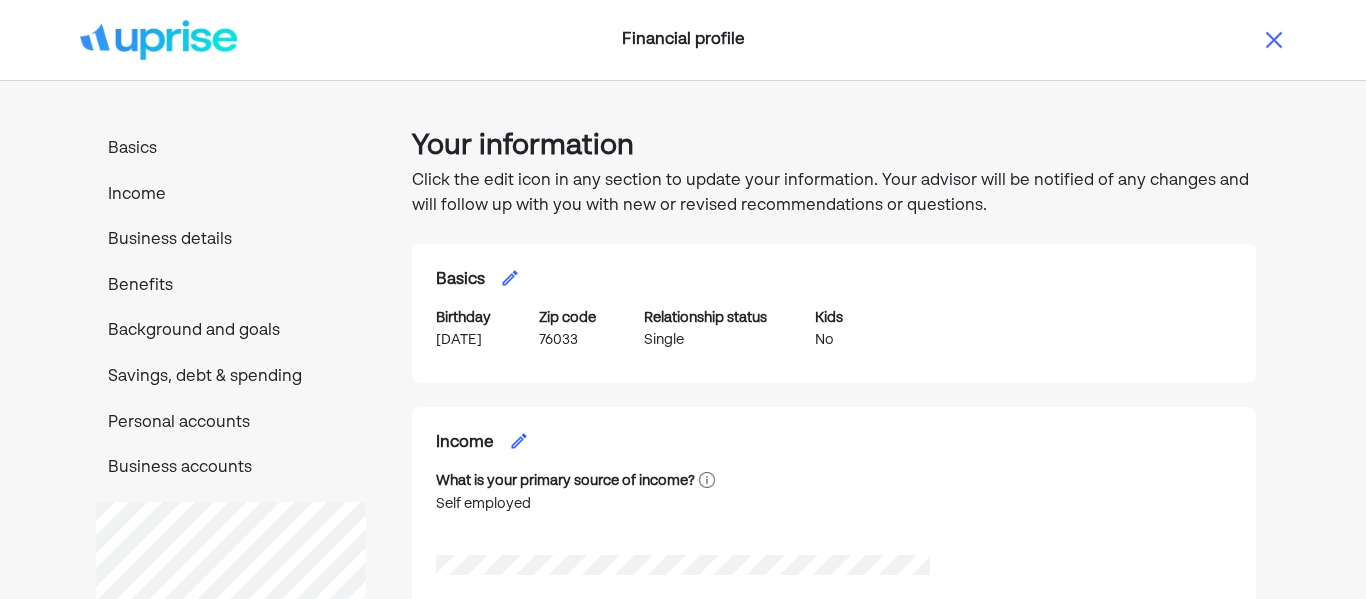 click at bounding box center (1274, 40) 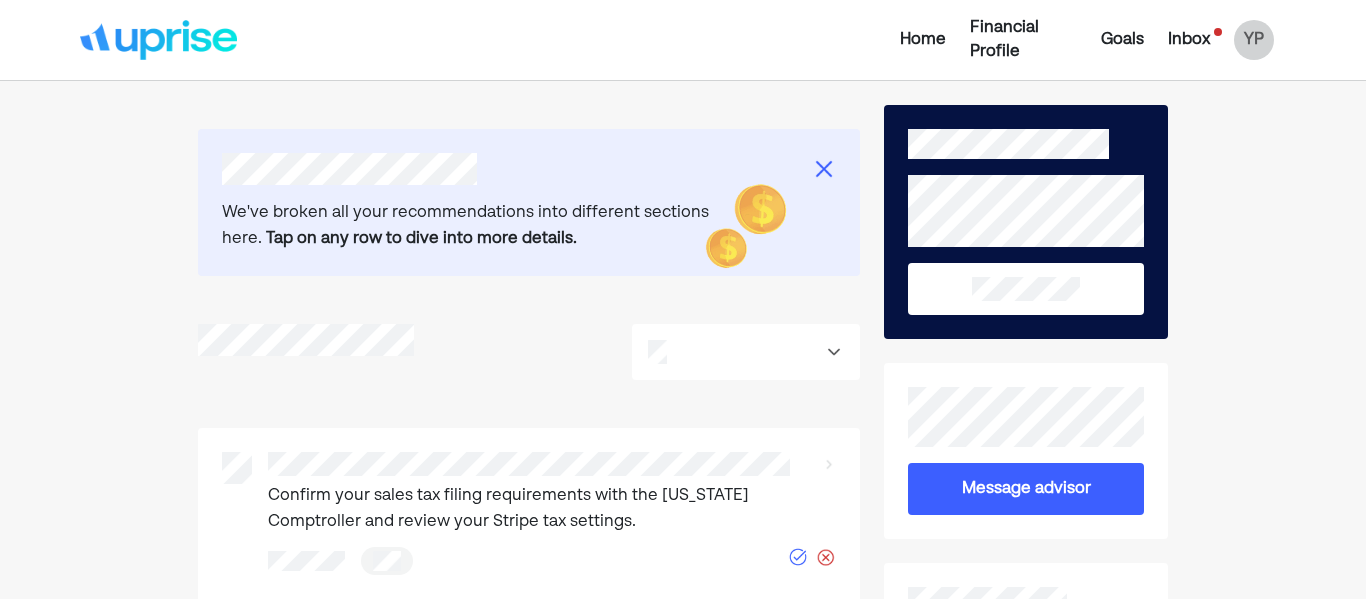 click on "Inbox" at bounding box center (1189, 40) 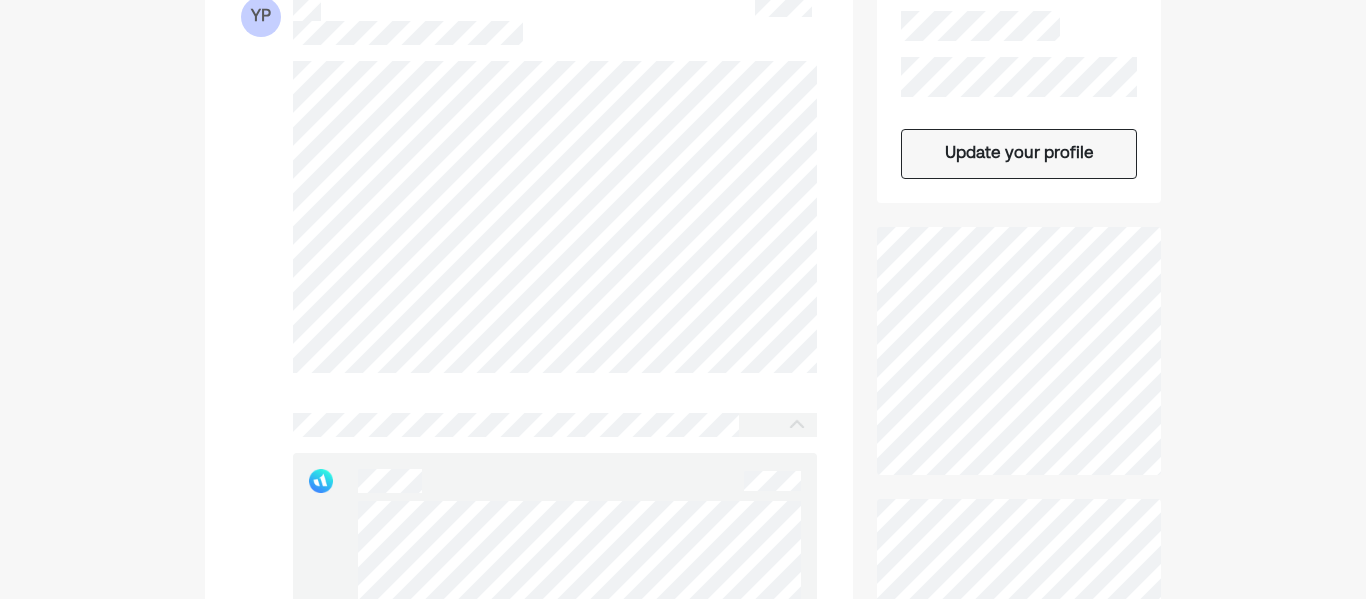 scroll, scrollTop: 0, scrollLeft: 0, axis: both 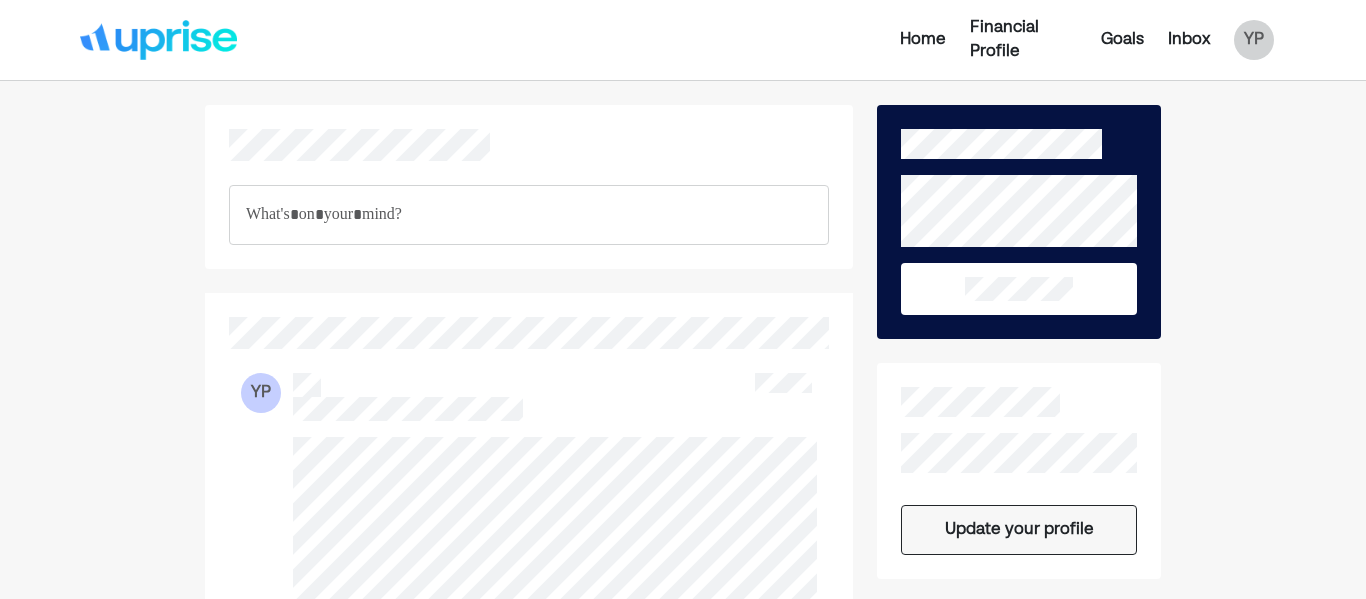 click on "Home" at bounding box center (923, 40) 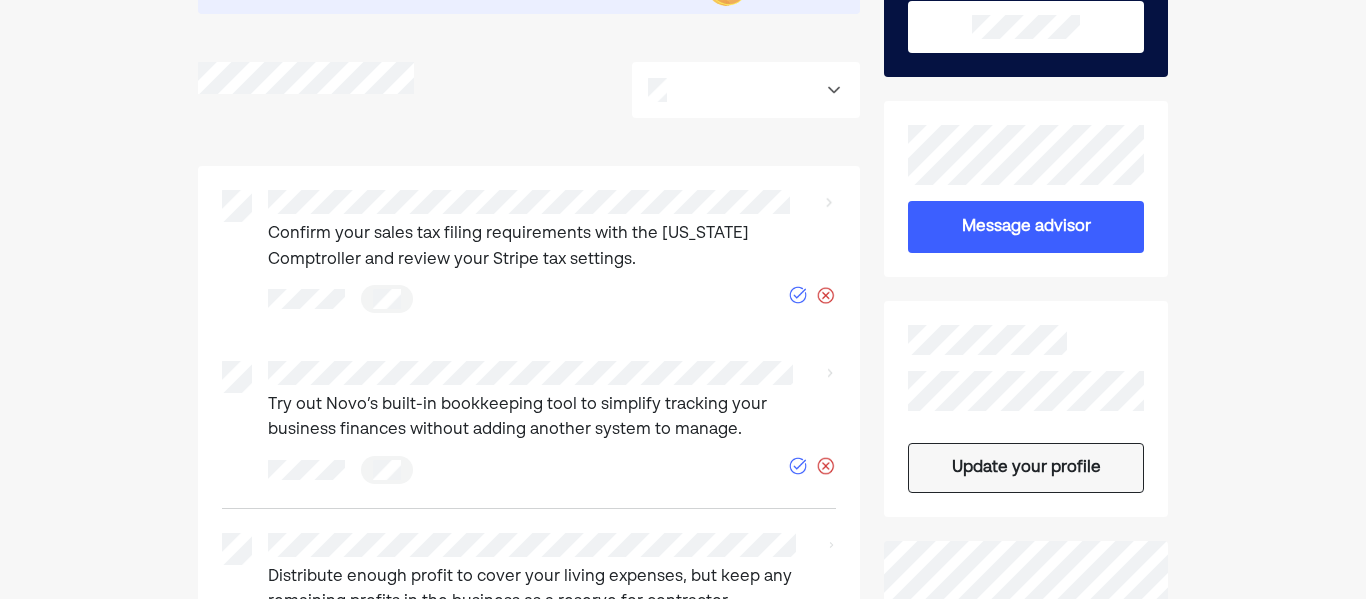 scroll, scrollTop: 0, scrollLeft: 0, axis: both 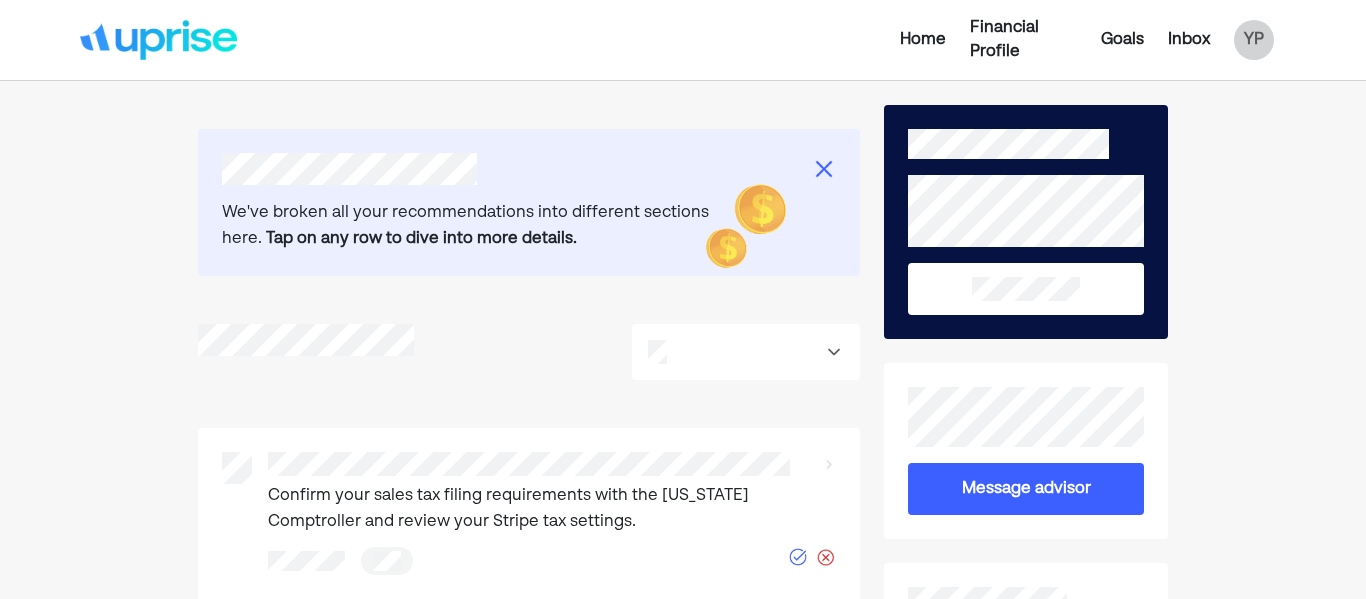 click on "Goals" at bounding box center [1122, 40] 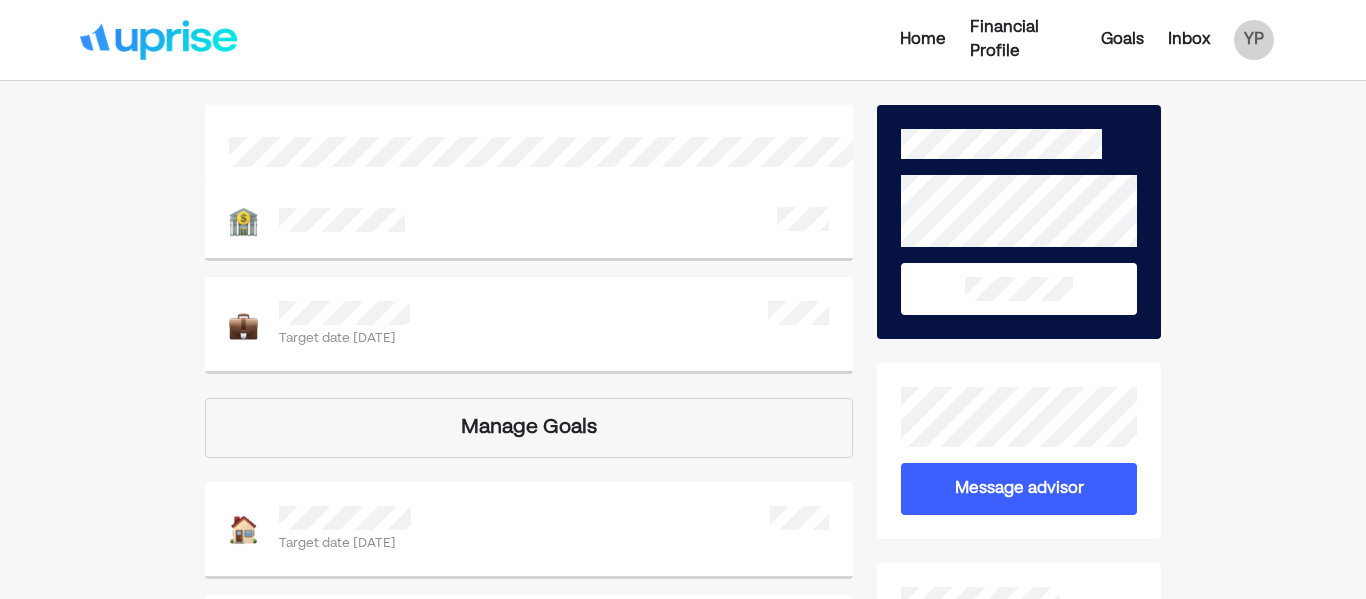 click on "Target date   [DATE]" at bounding box center [529, 325] 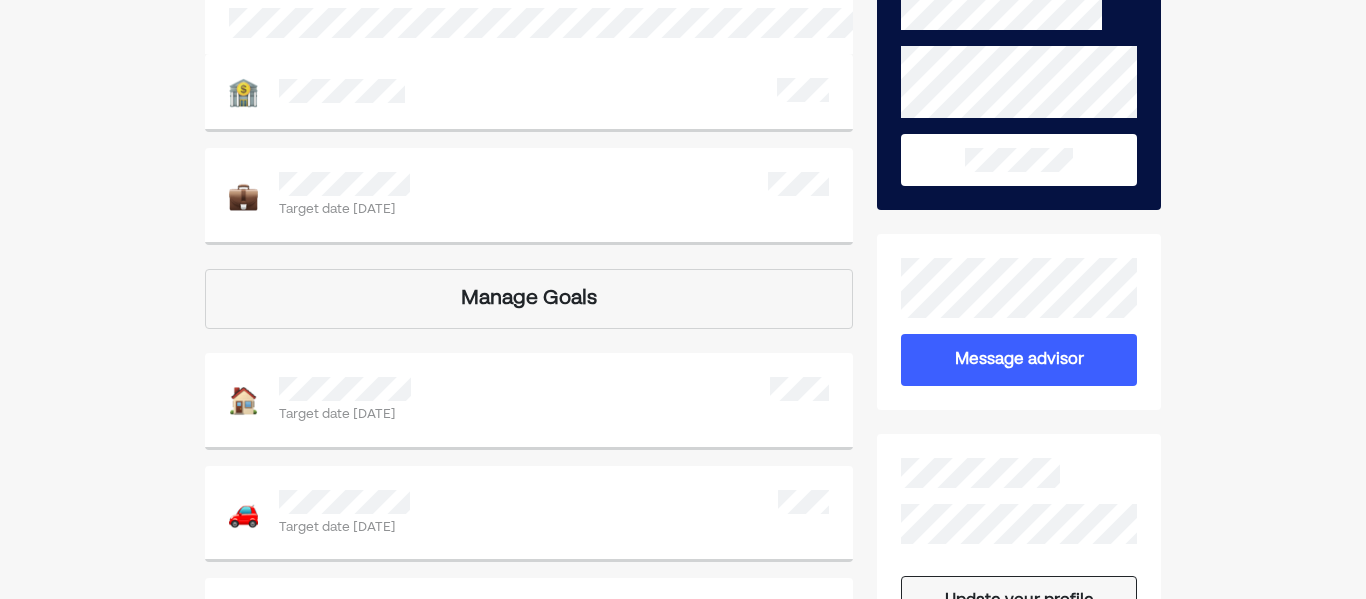scroll, scrollTop: 130, scrollLeft: 0, axis: vertical 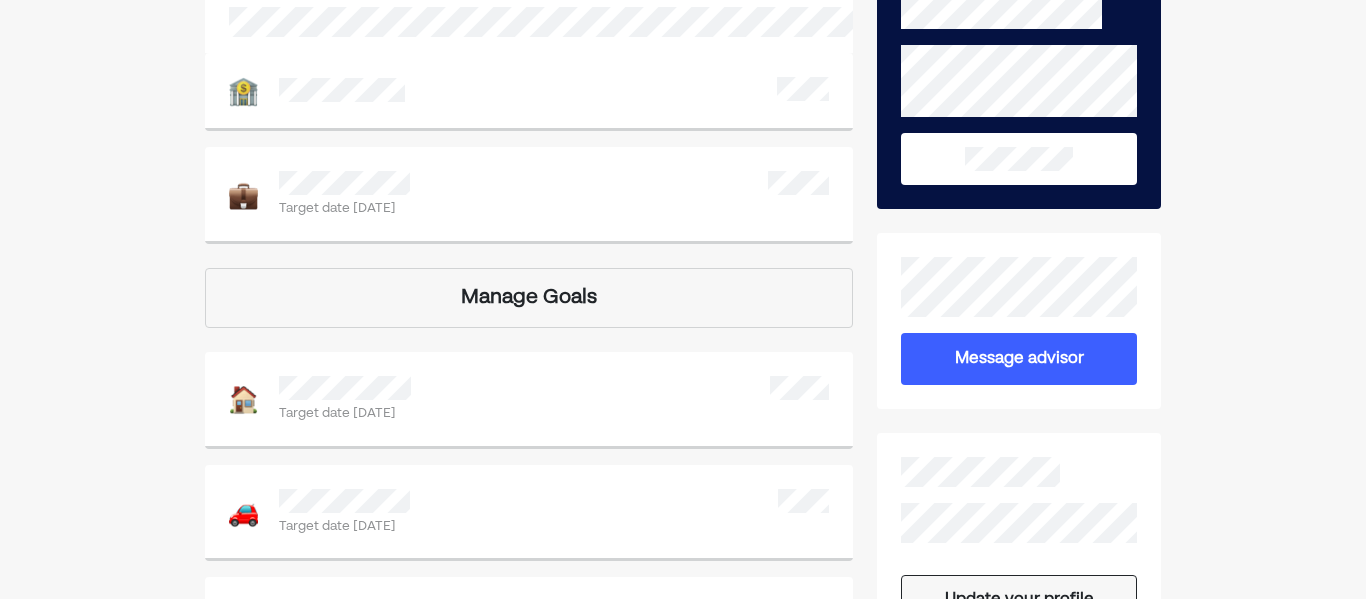 click on "Manage Goals" at bounding box center [529, 298] 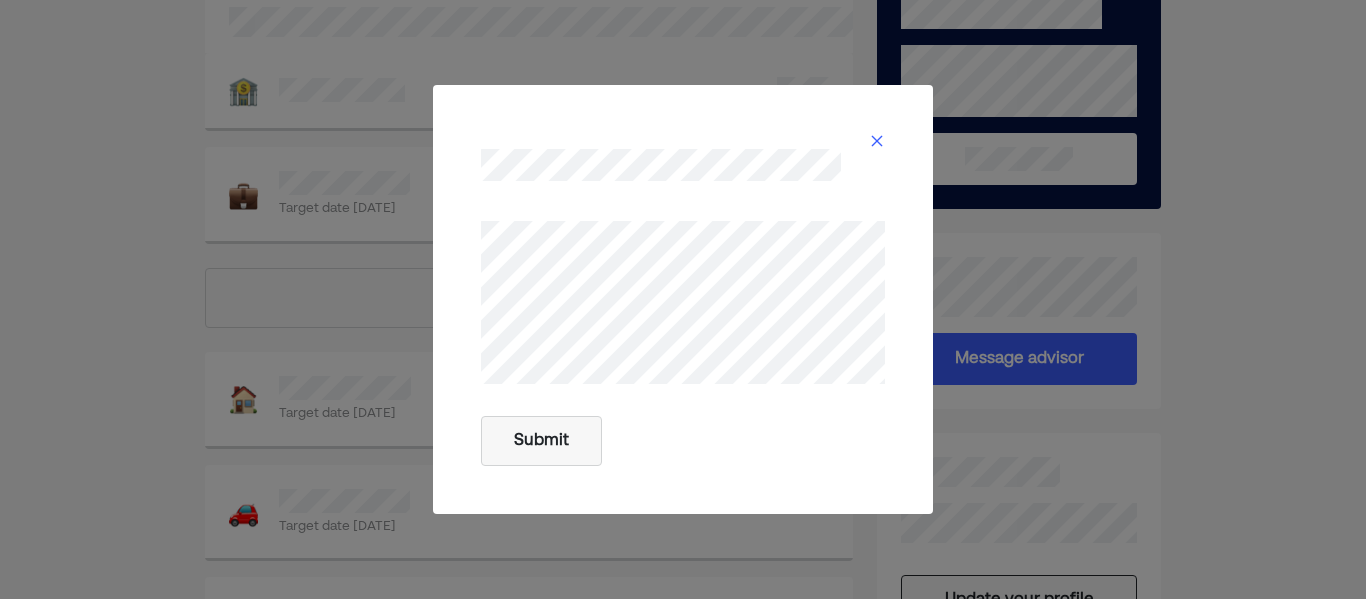 click at bounding box center [877, 141] 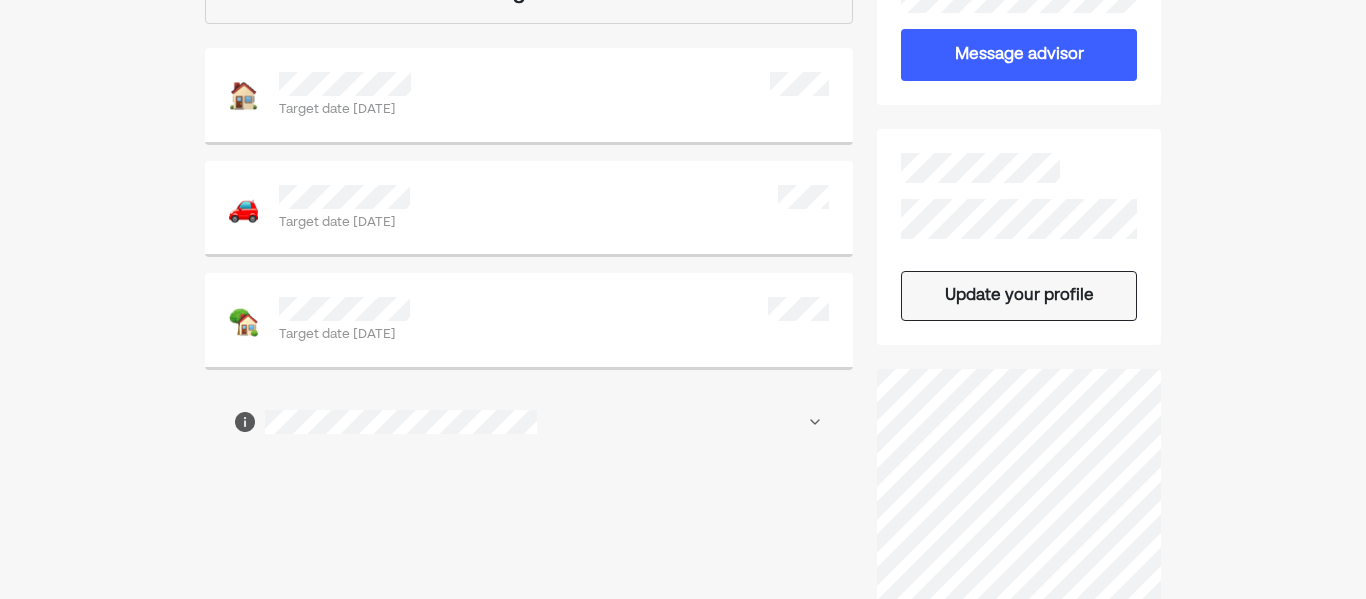 scroll, scrollTop: 437, scrollLeft: 0, axis: vertical 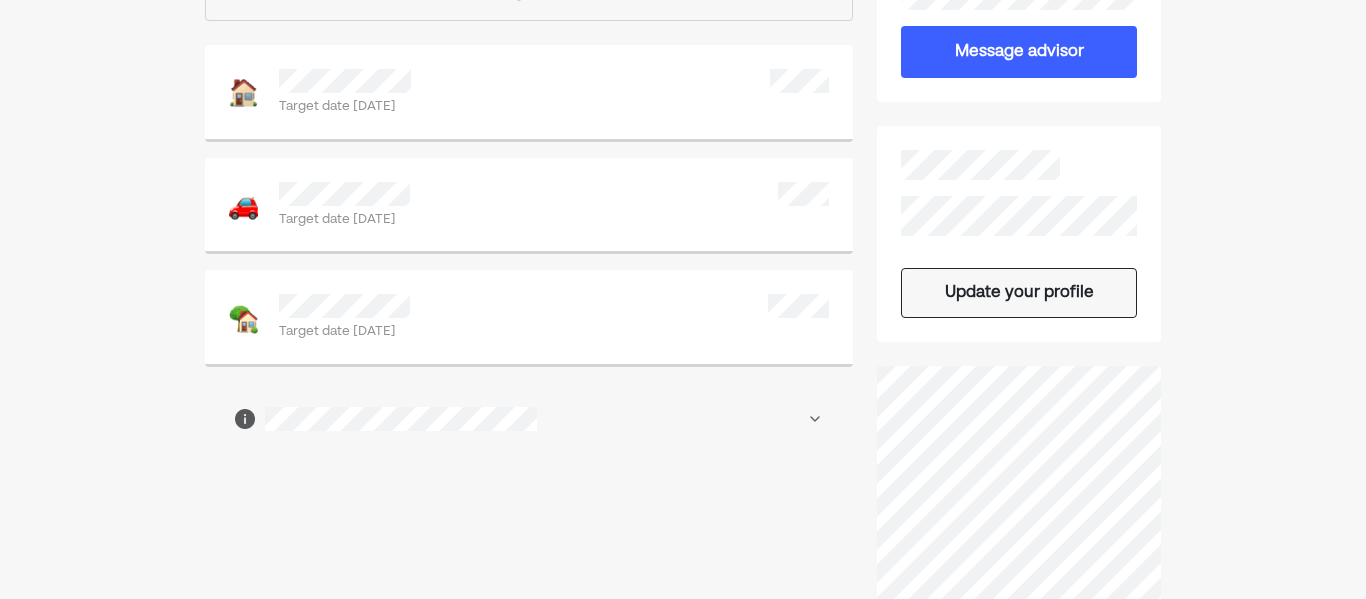 click at bounding box center (815, 419) 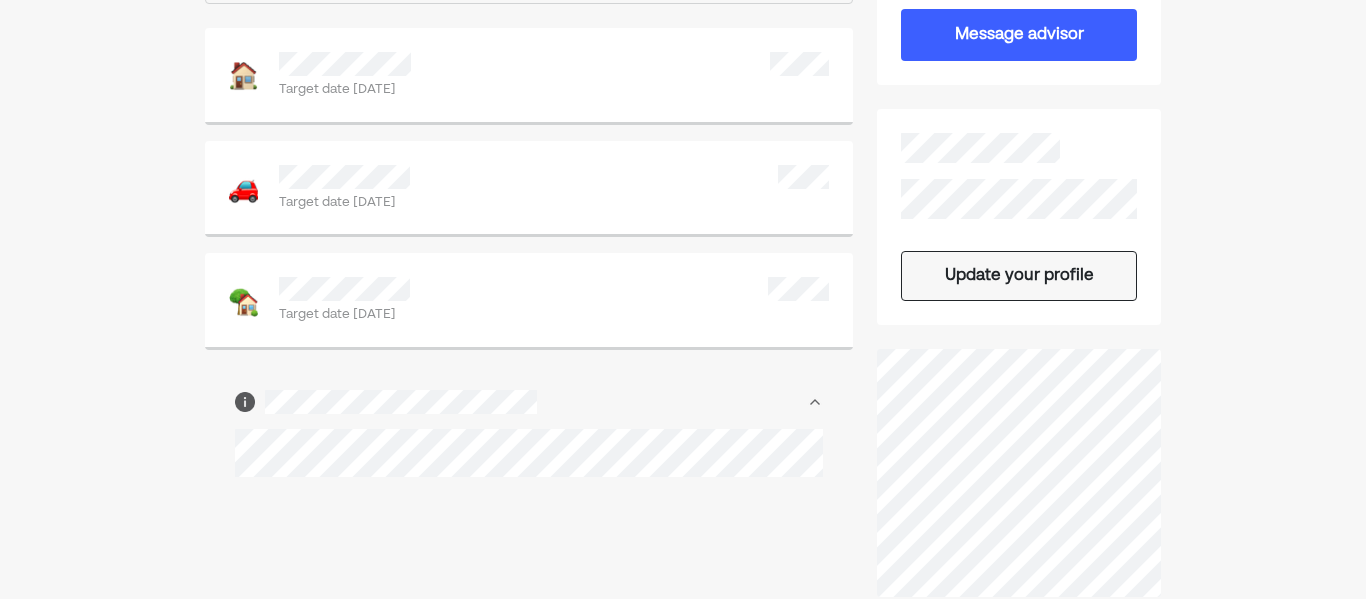 scroll, scrollTop: 452, scrollLeft: 0, axis: vertical 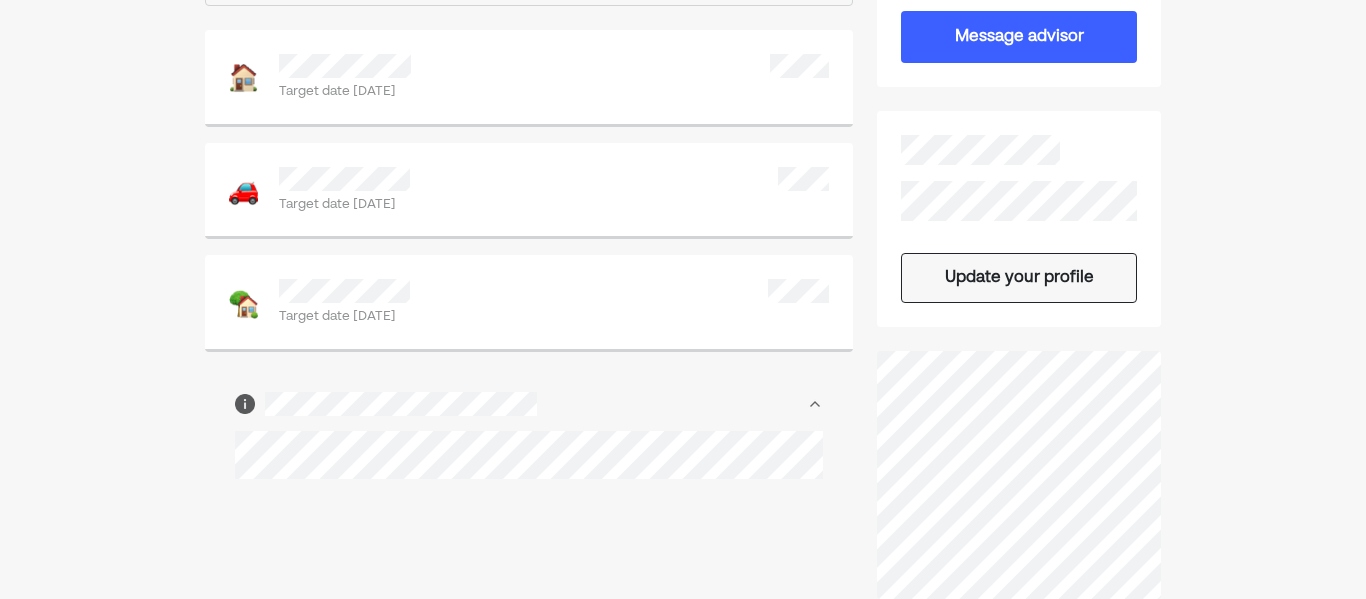 click at bounding box center (815, 404) 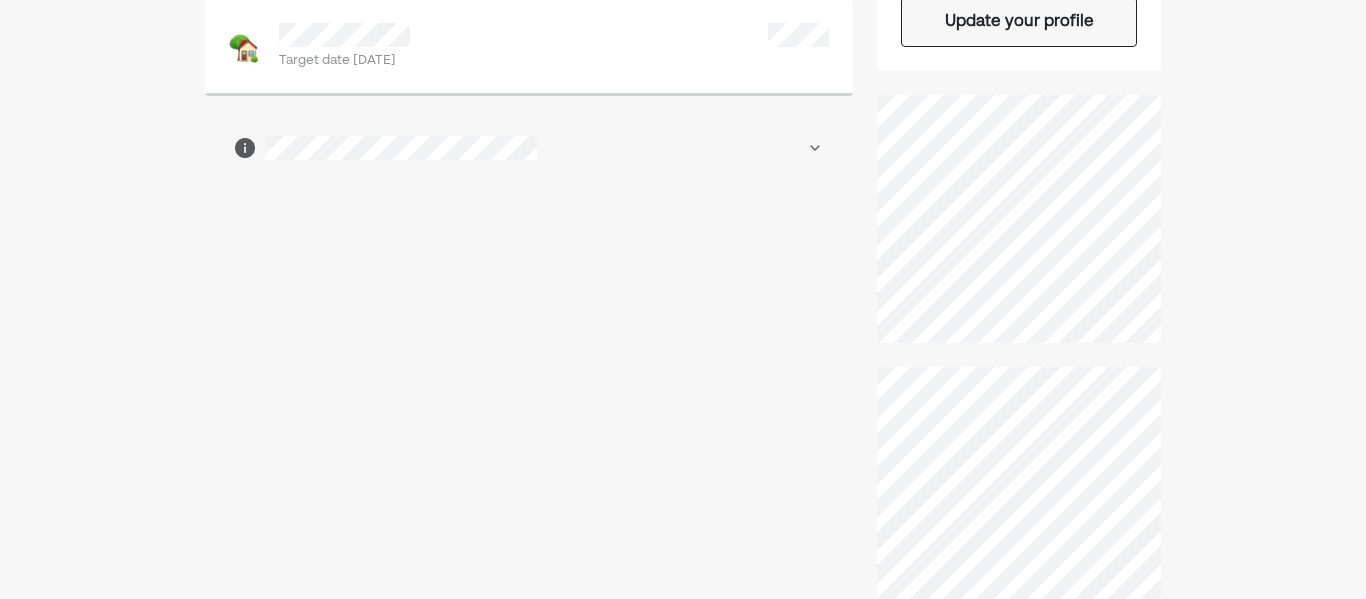 scroll, scrollTop: 0, scrollLeft: 0, axis: both 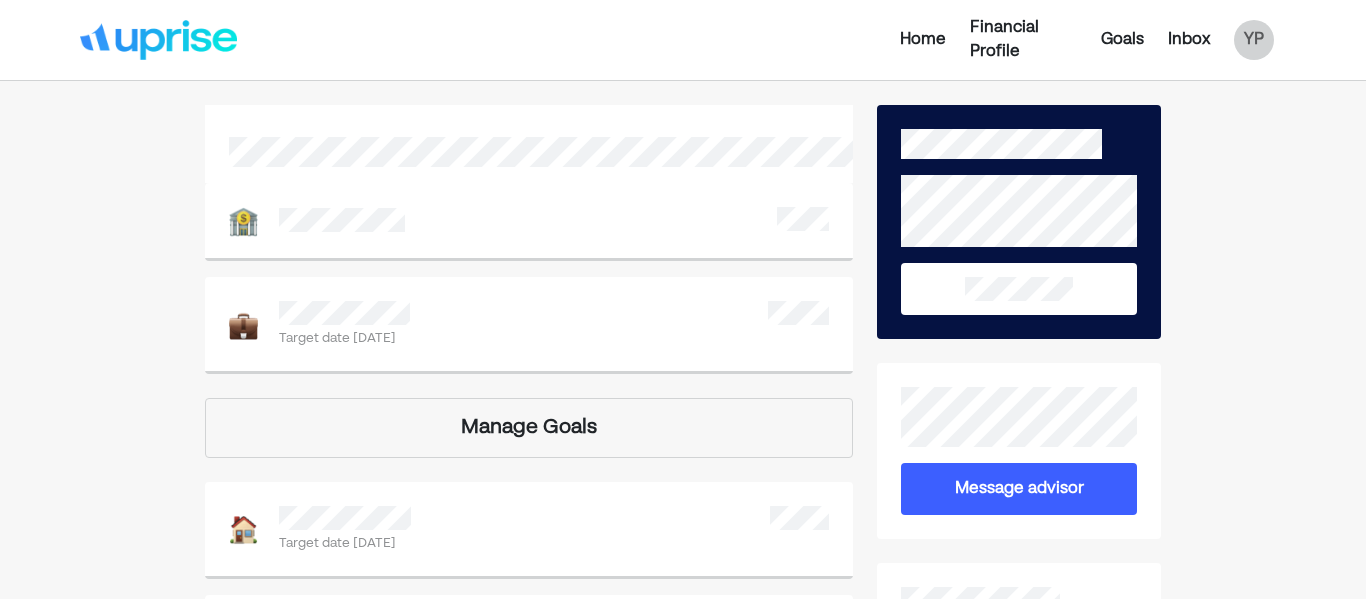click on "Home" at bounding box center (923, 40) 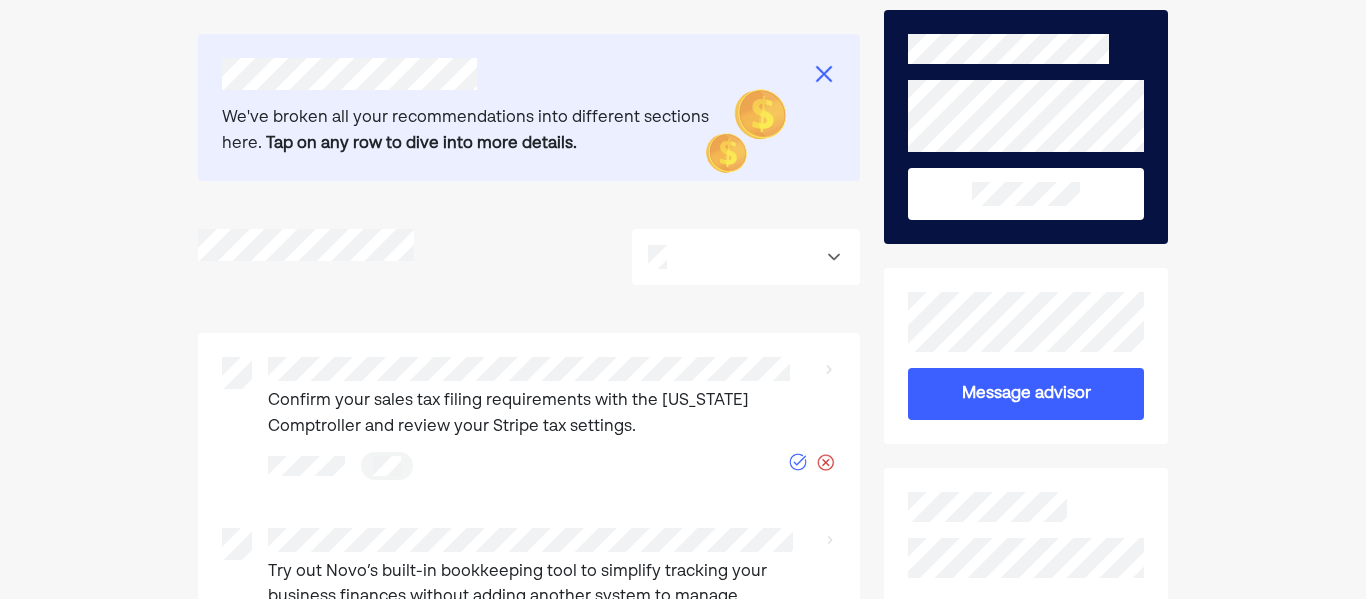 scroll, scrollTop: 101, scrollLeft: 0, axis: vertical 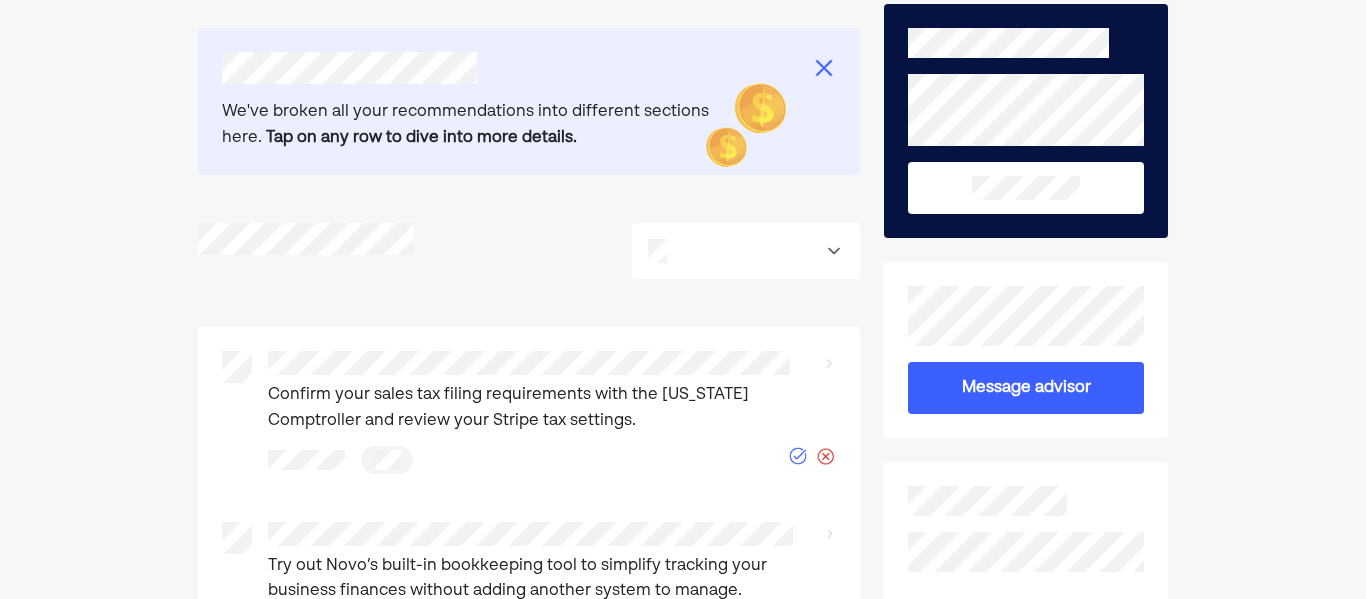 click at bounding box center (746, 251) 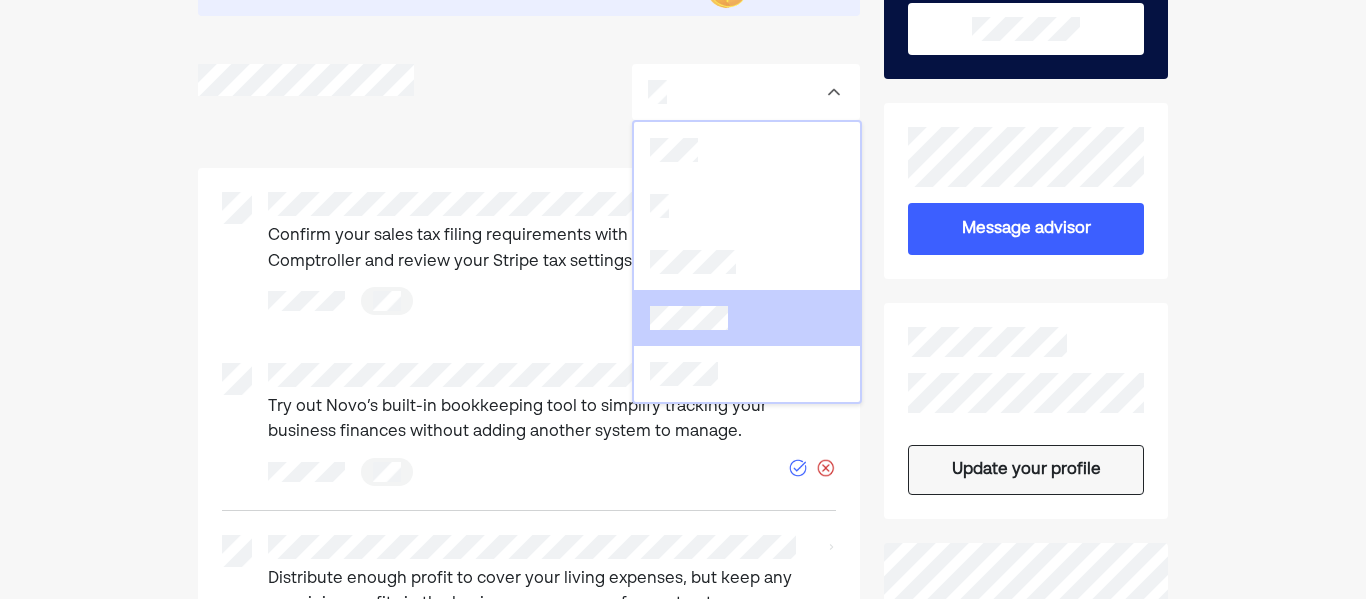 scroll, scrollTop: 261, scrollLeft: 0, axis: vertical 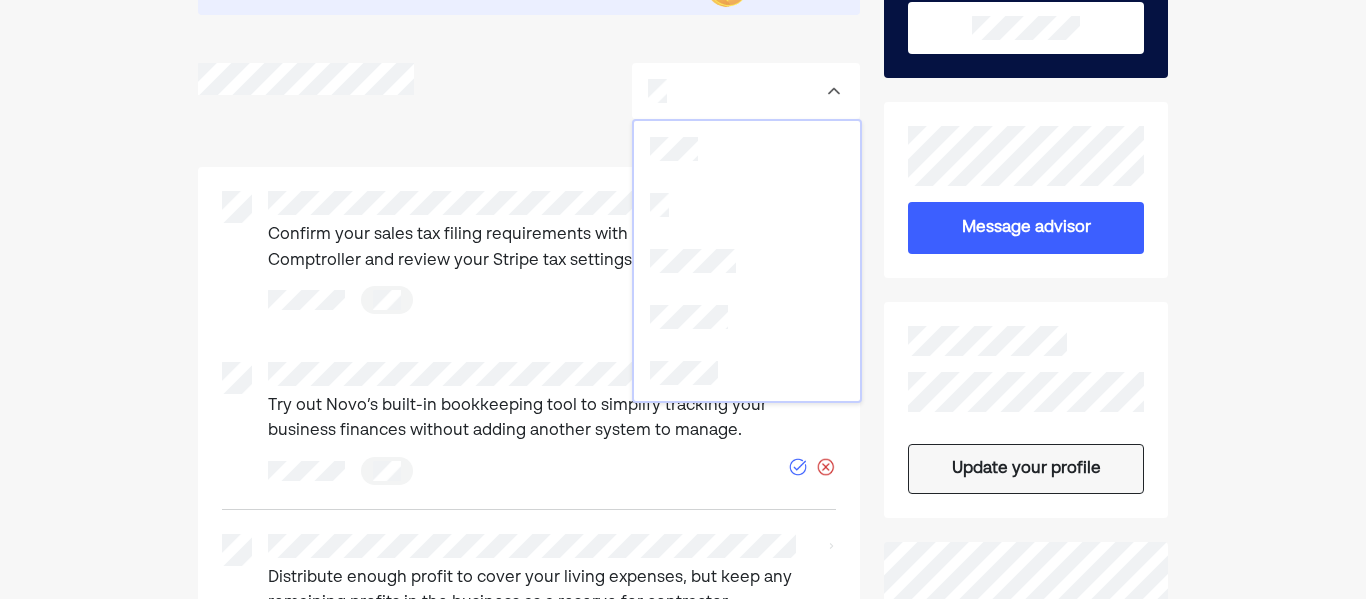 click on "Message advisor" at bounding box center [1026, 190] 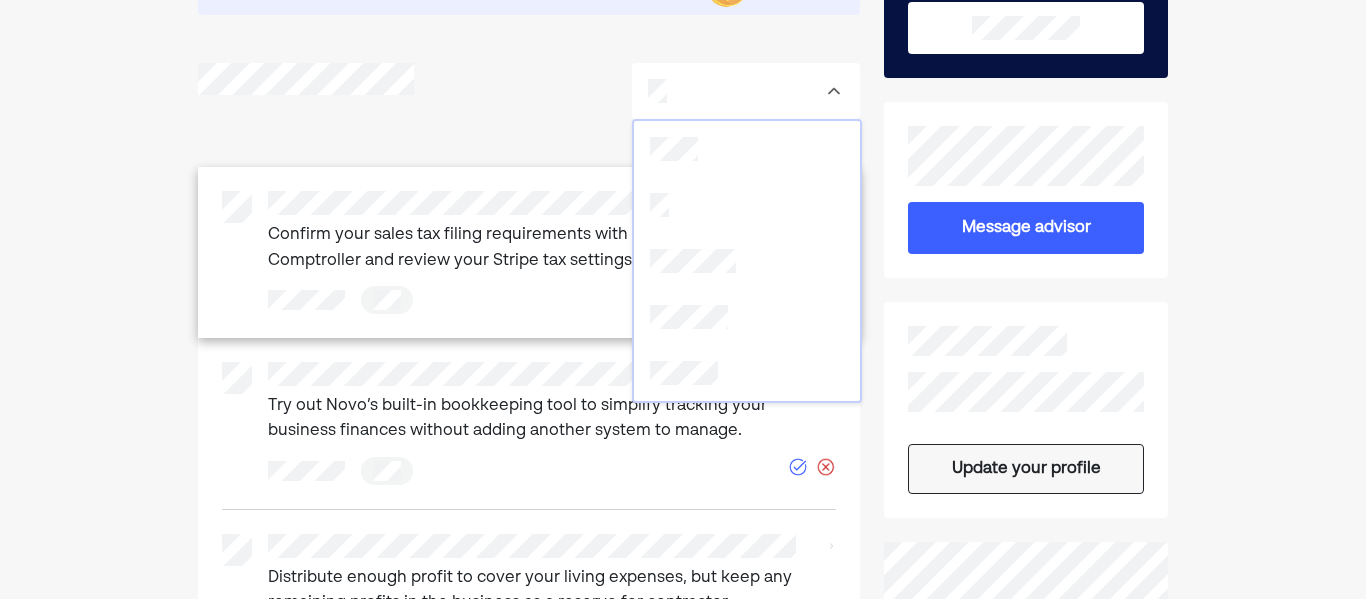 click at bounding box center [387, 300] 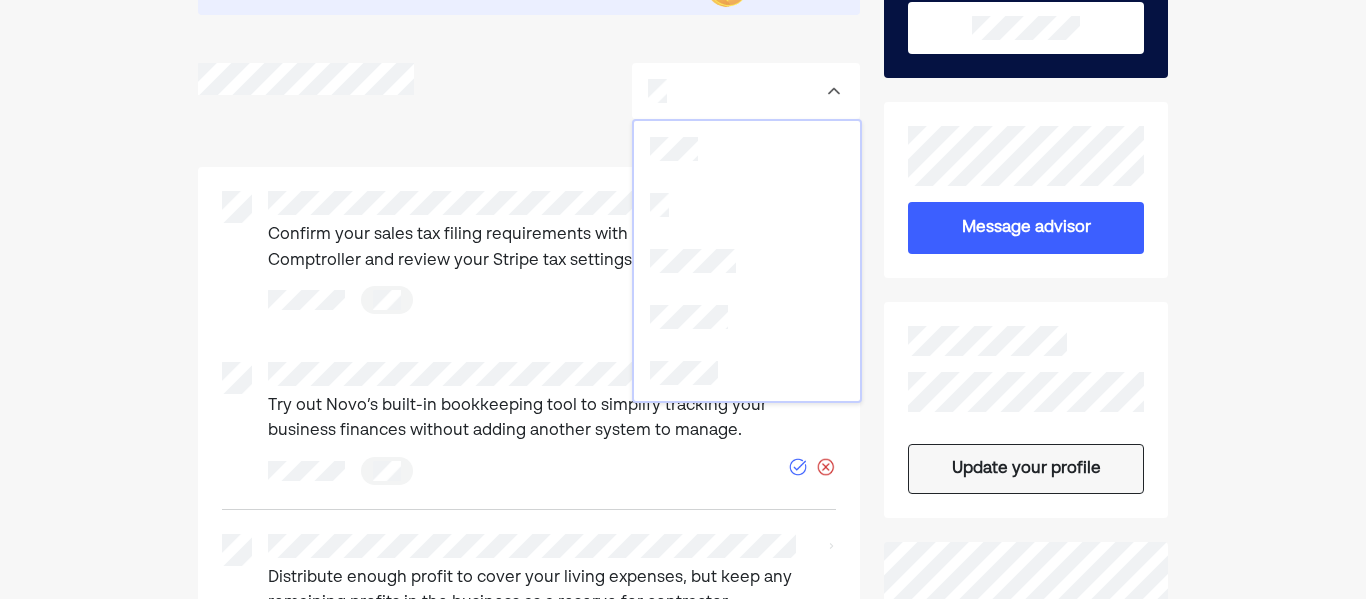 click at bounding box center (746, 91) 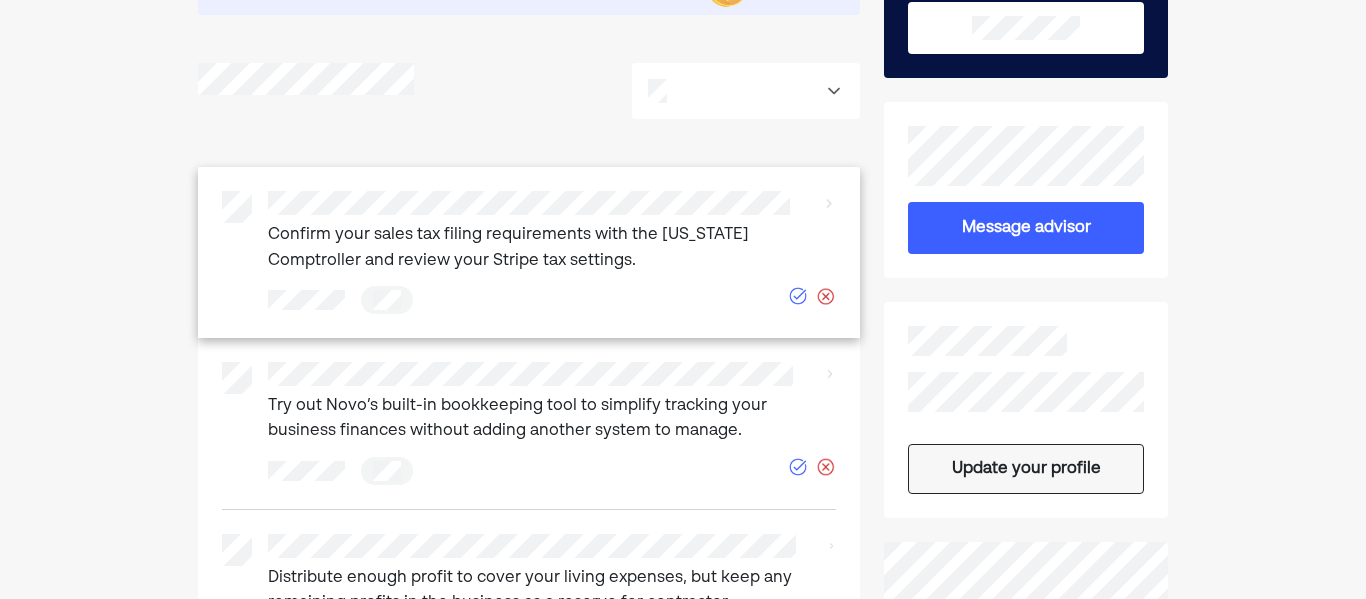 click on "Confirm your sales tax filing requirements with the [US_STATE] Comptroller and review your Stripe tax settings." at bounding box center [529, 252] 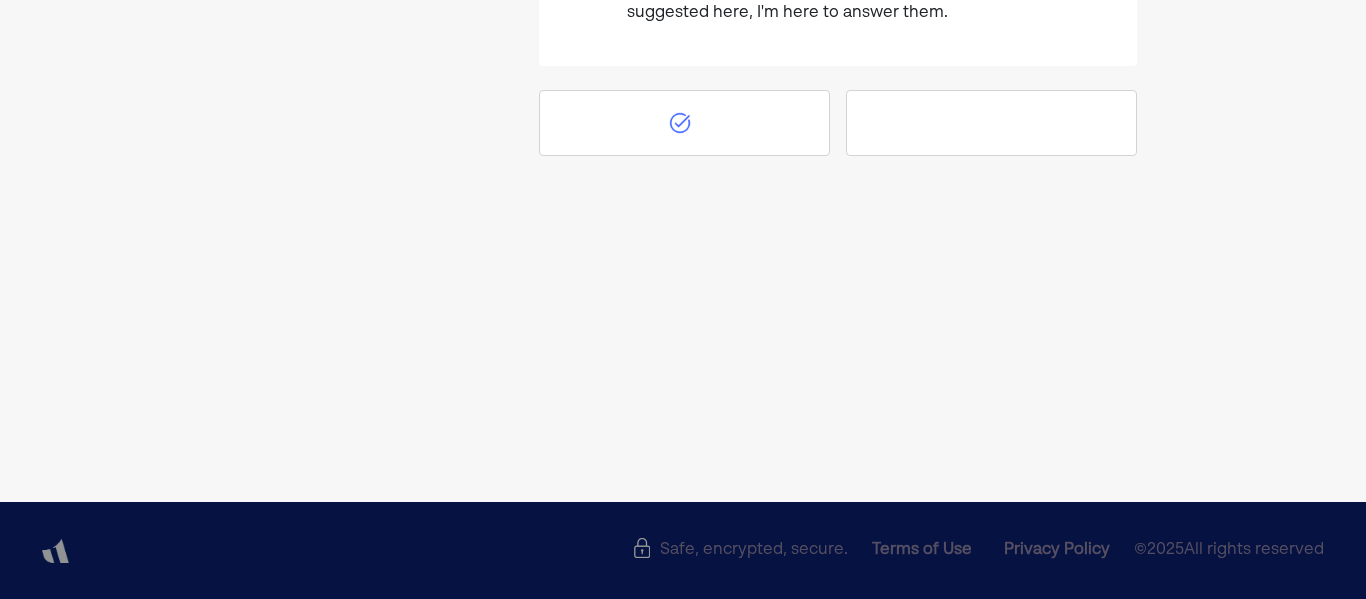 click at bounding box center [838, -93] 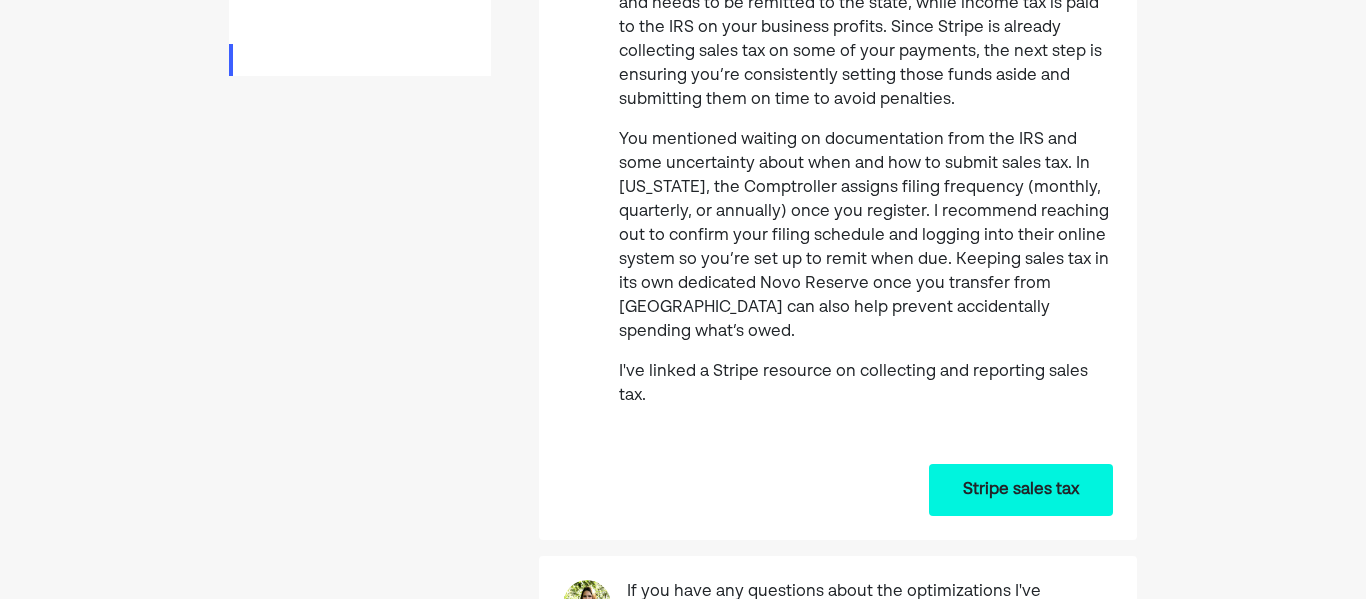 scroll, scrollTop: 0, scrollLeft: 0, axis: both 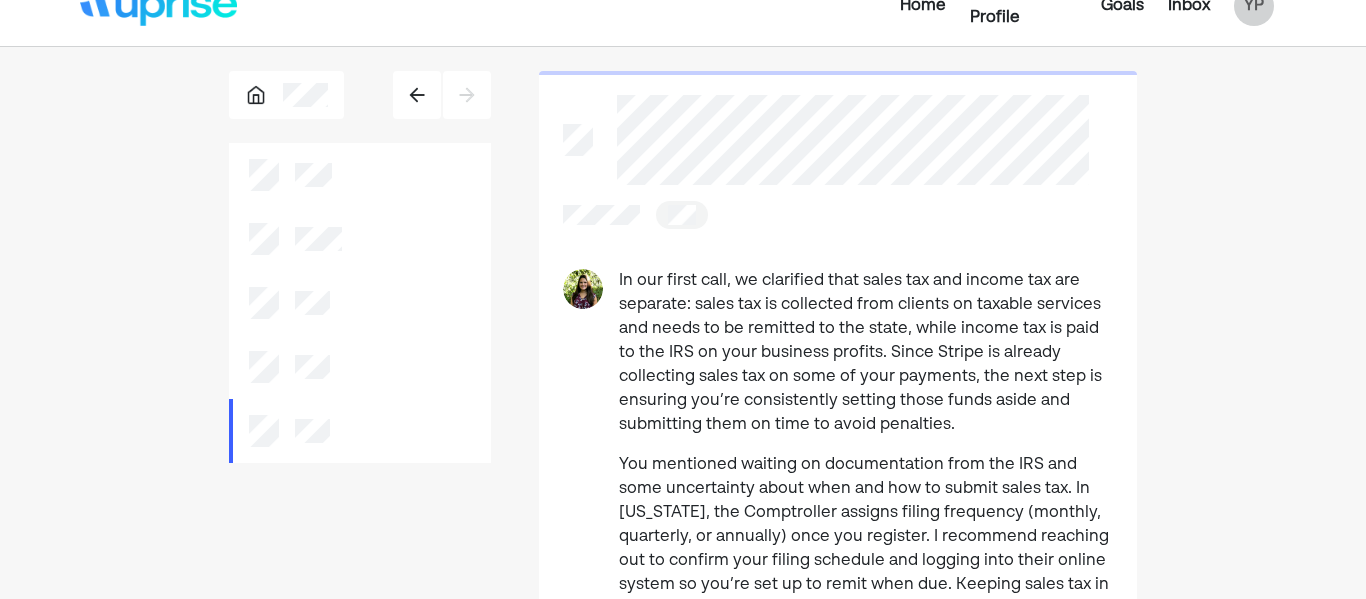 click on "In our first call, we clarified that sales tax and income tax are separate: sales tax is collected from clients on taxable services and needs to be remitted to the state, while income tax is paid to the IRS on your business profits. Since Stripe is already collecting sales tax on some of your payments, the next step is ensuring you’re consistently setting those funds aside and submitting them on time to avoid penalties." at bounding box center [866, 353] 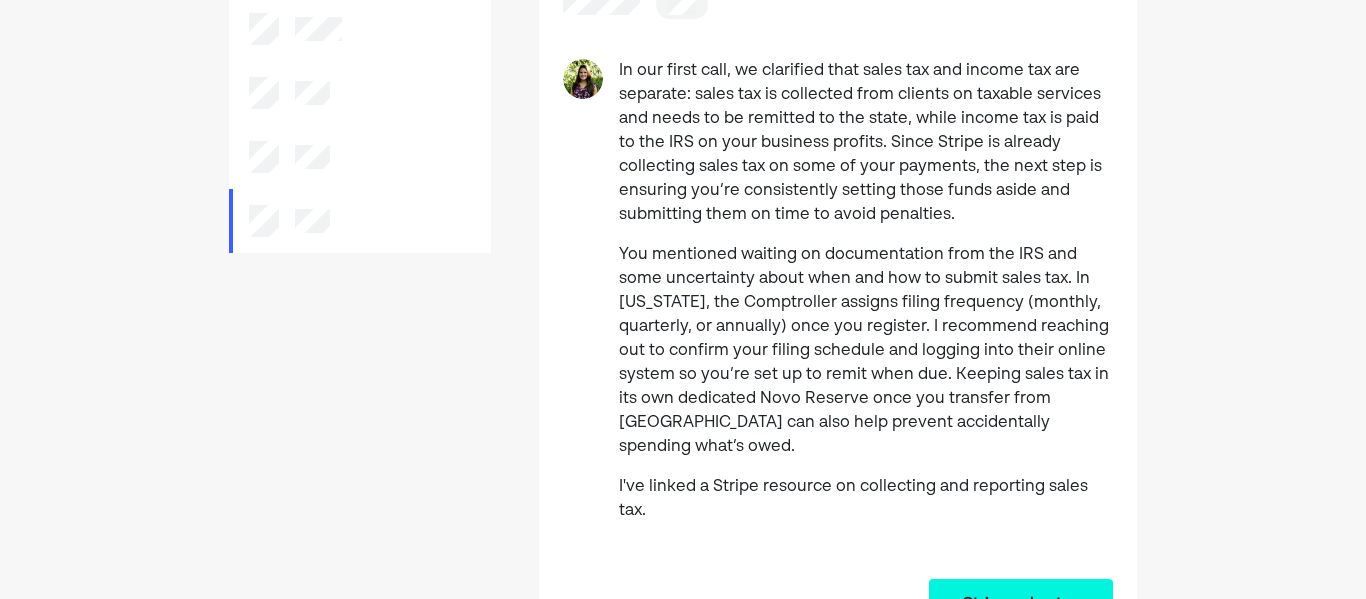 scroll, scrollTop: 243, scrollLeft: 0, axis: vertical 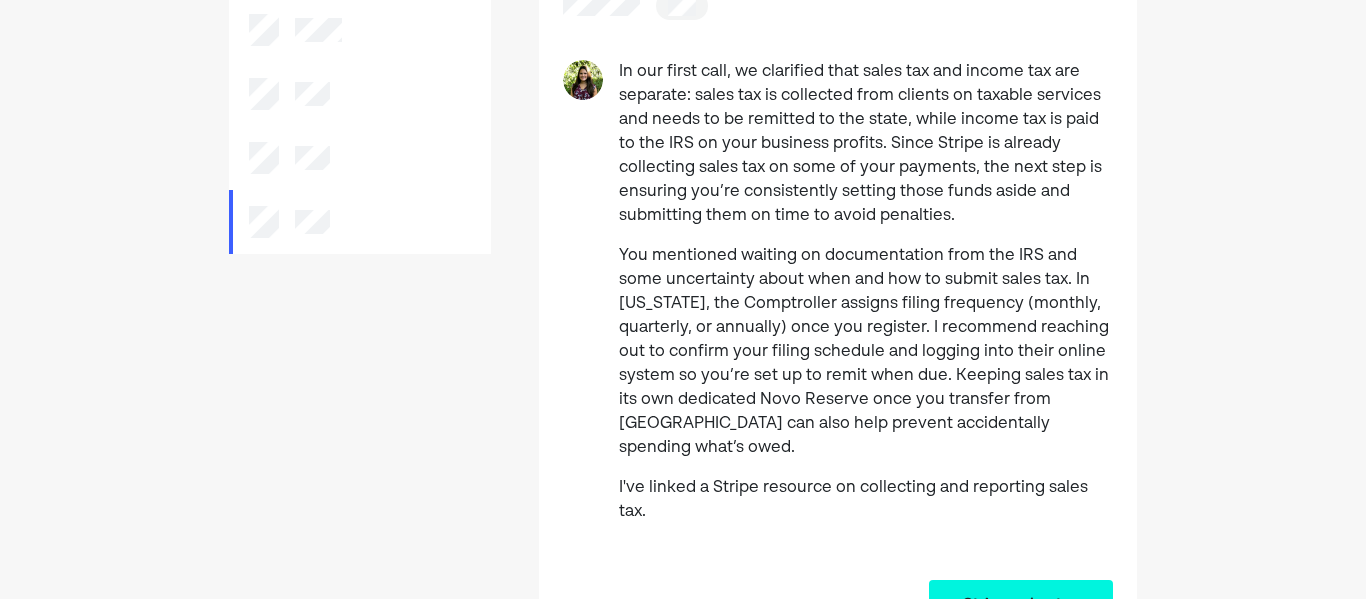 click on "You mentioned waiting on documentation from the IRS and some uncertainty about when and how to submit sales tax. In [US_STATE], the Comptroller assigns filing frequency (monthly, quarterly, or annually) once you register. I recommend reaching out to confirm your filing schedule and logging into their online system so you’re set up to remit when due. Keeping sales tax in its own dedicated Novo Reserve once you transfer from [GEOGRAPHIC_DATA] can also help prevent accidentally spending what’s owed." at bounding box center (866, 352) 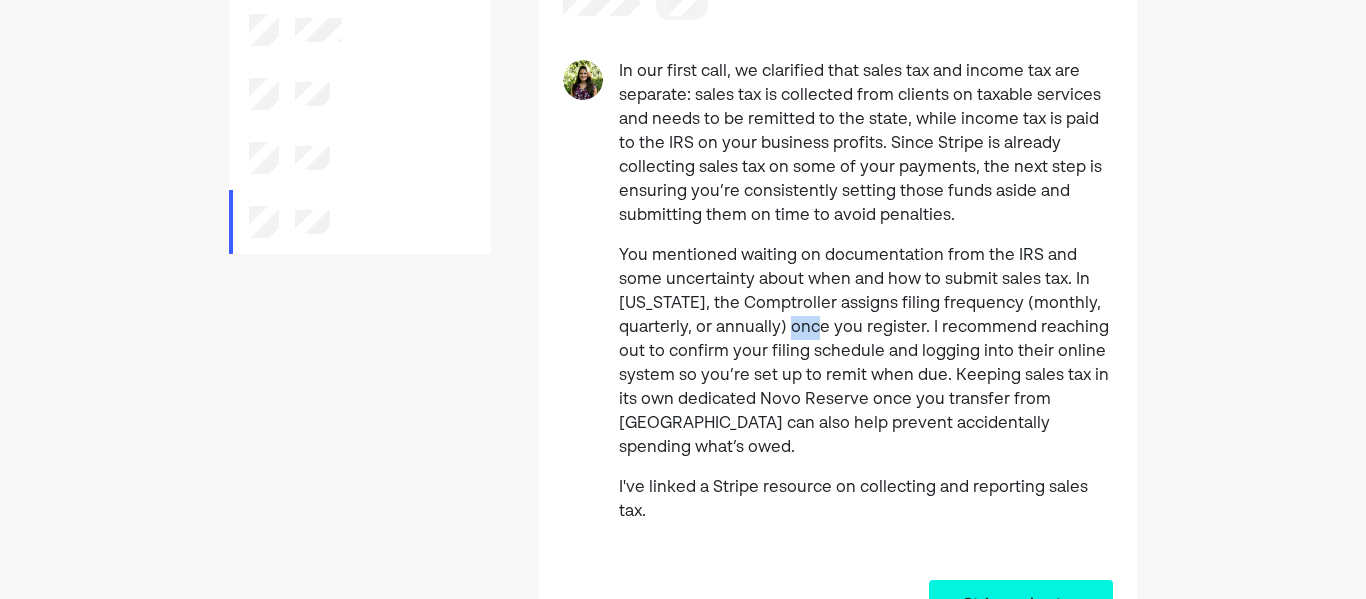 click on "You mentioned waiting on documentation from the IRS and some uncertainty about when and how to submit sales tax. In [US_STATE], the Comptroller assigns filing frequency (monthly, quarterly, or annually) once you register. I recommend reaching out to confirm your filing schedule and logging into their online system so you’re set up to remit when due. Keeping sales tax in its own dedicated Novo Reserve once you transfer from [GEOGRAPHIC_DATA] can also help prevent accidentally spending what’s owed." at bounding box center (866, 352) 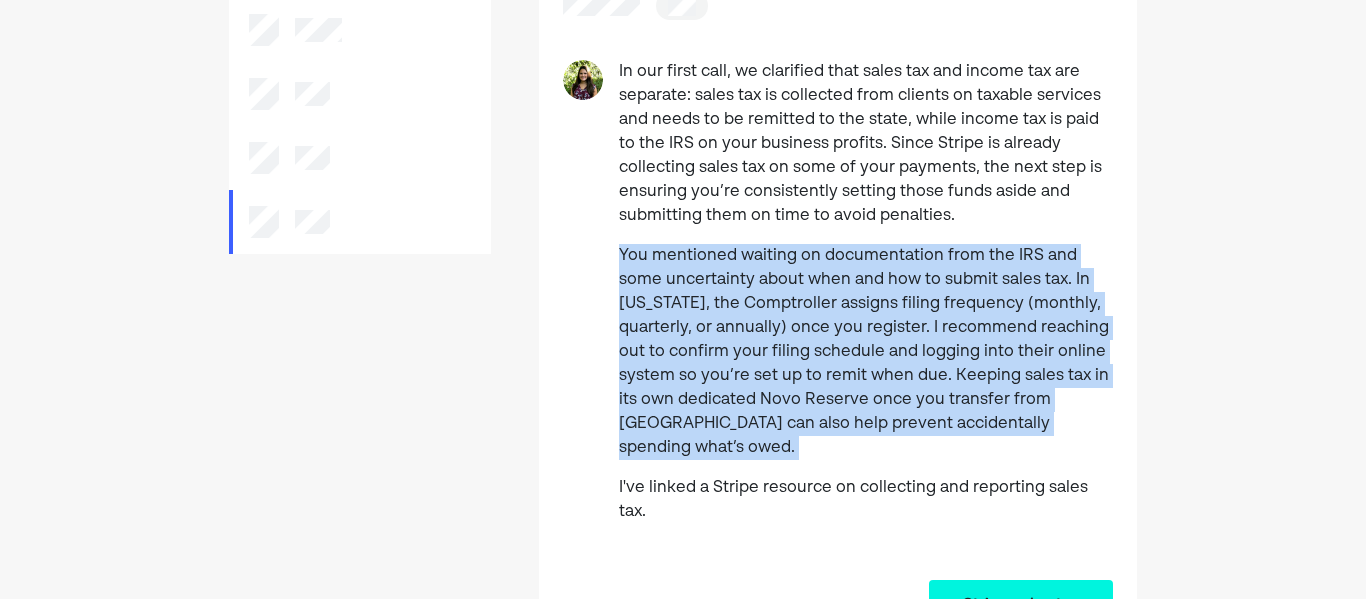 click on "You mentioned waiting on documentation from the IRS and some uncertainty about when and how to submit sales tax. In [US_STATE], the Comptroller assigns filing frequency (monthly, quarterly, or annually) once you register. I recommend reaching out to confirm your filing schedule and logging into their online system so you’re set up to remit when due. Keeping sales tax in its own dedicated Novo Reserve once you transfer from [GEOGRAPHIC_DATA] can also help prevent accidentally spending what’s owed." at bounding box center (866, 352) 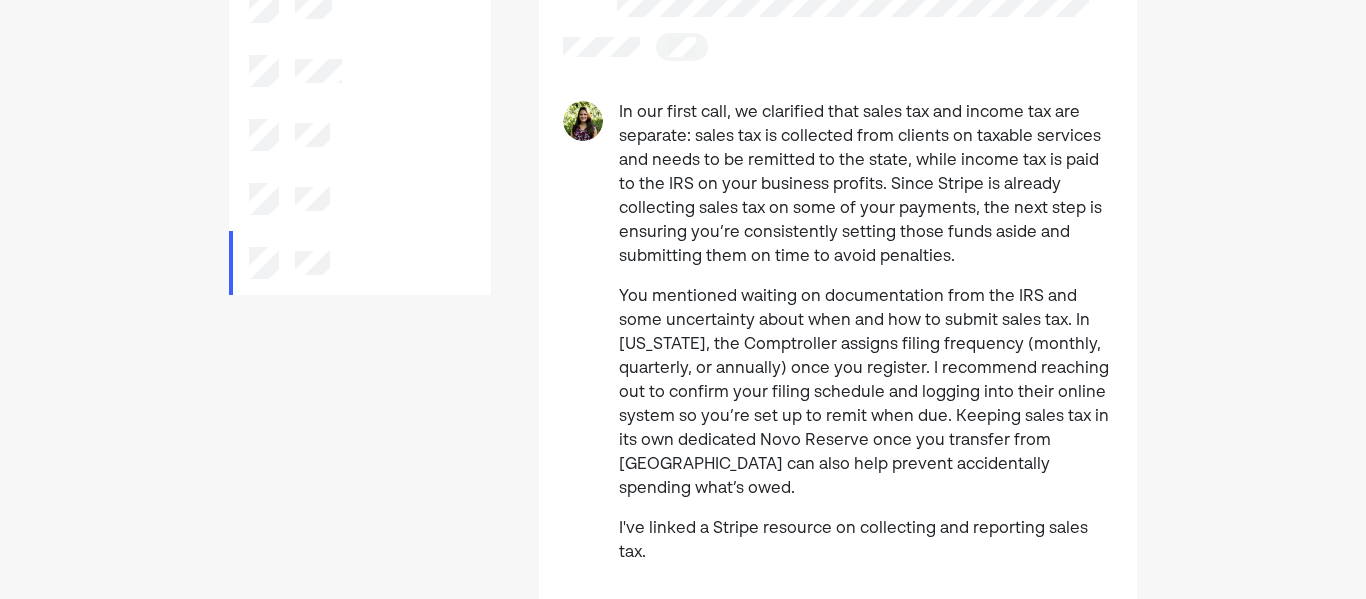 scroll, scrollTop: 201, scrollLeft: 0, axis: vertical 